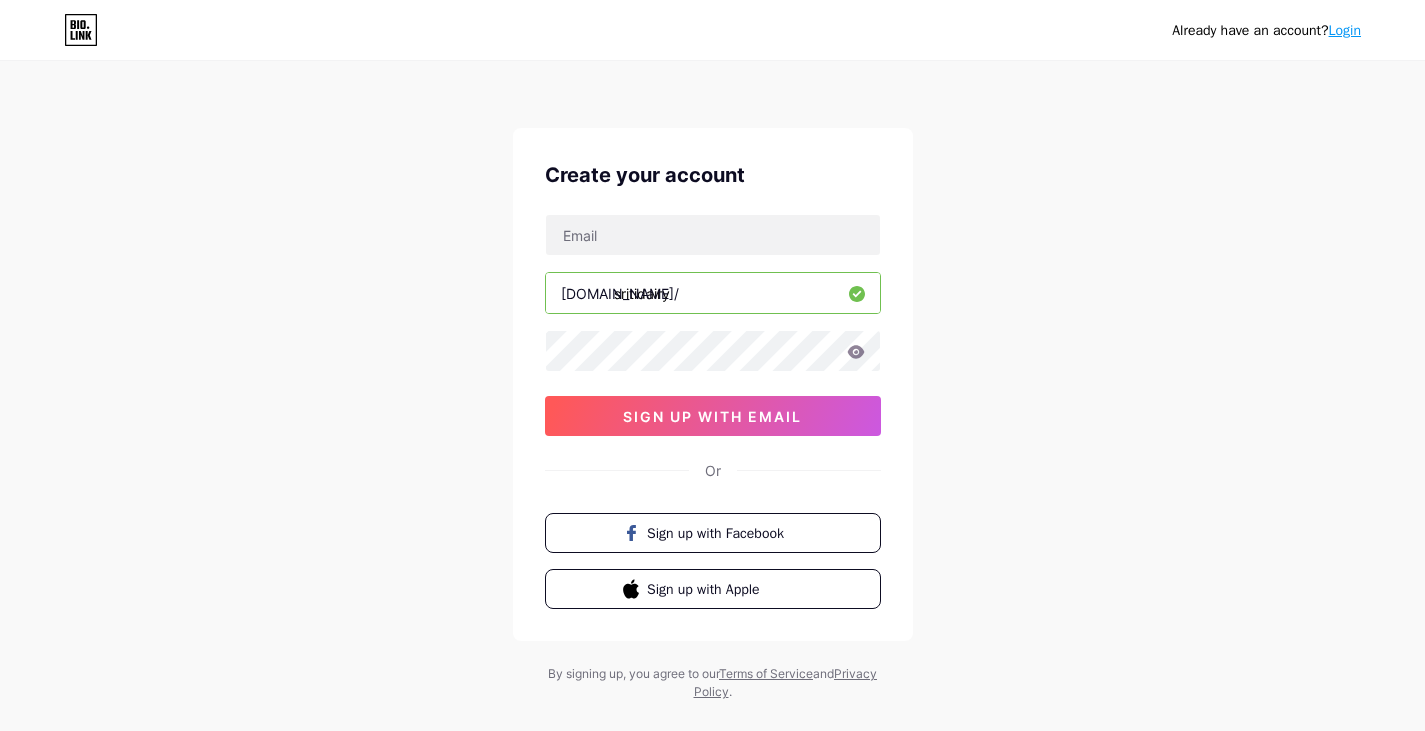scroll, scrollTop: 0, scrollLeft: 0, axis: both 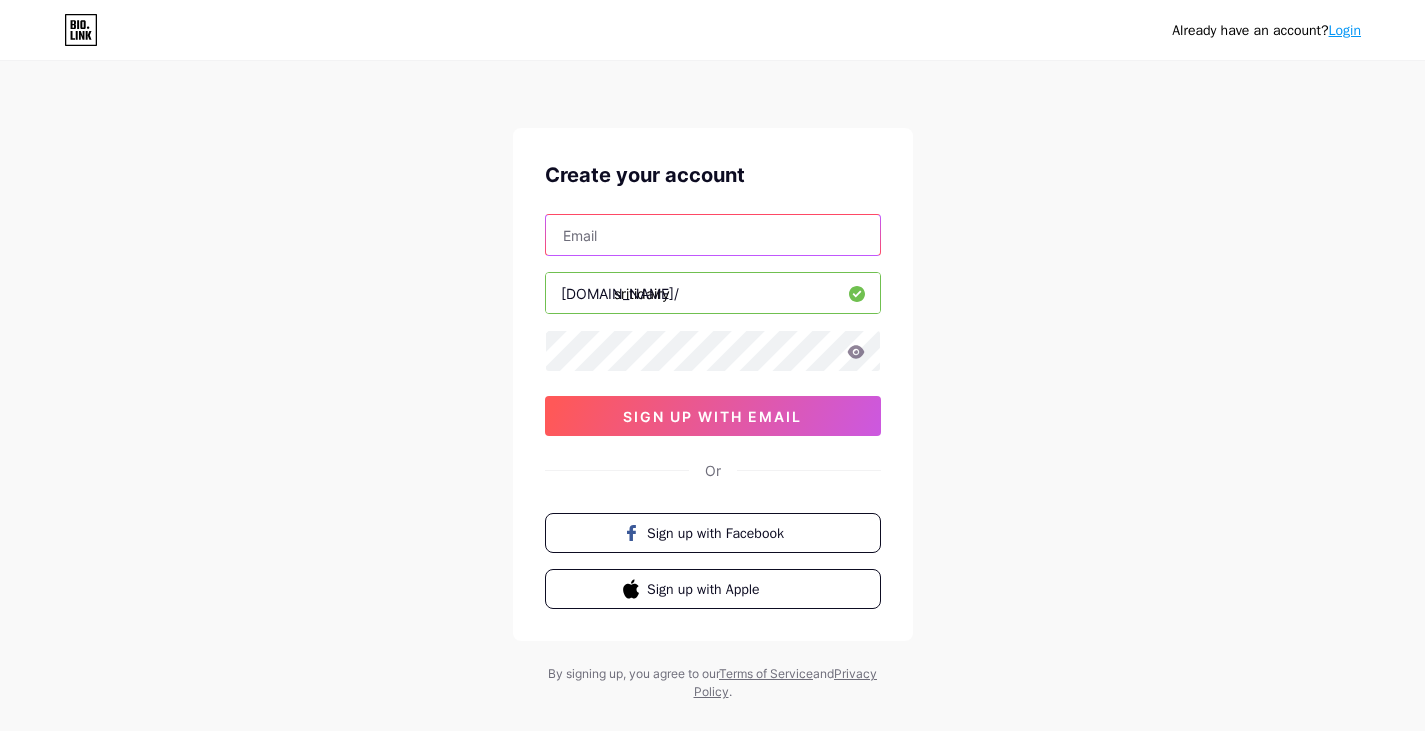 click at bounding box center [713, 235] 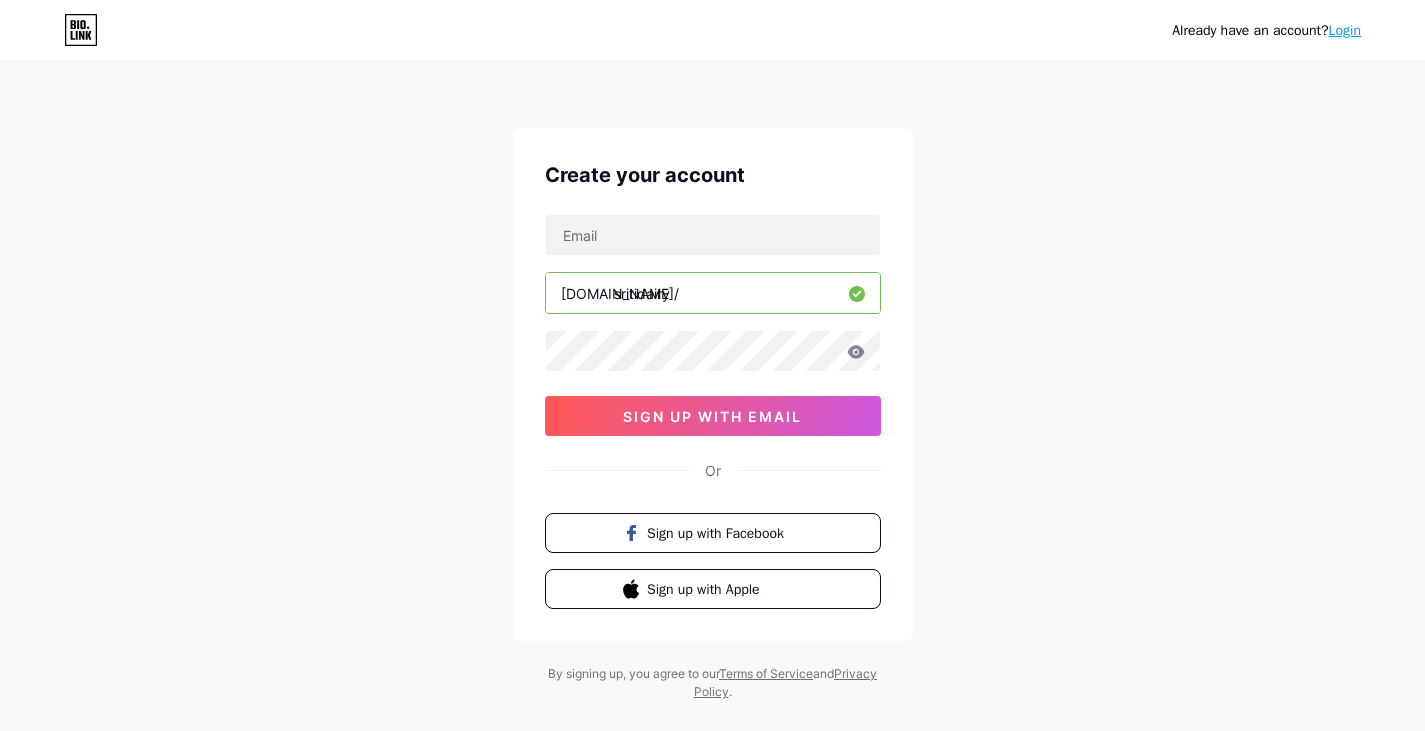 click on "Already have an account?  Login   Create your account         [DOMAIN_NAME]/   sritidairy                     sign up with email         Or       Sign up with Facebook
Sign up with Apple
By signing up, you agree to our  Terms of Service  and  Privacy Policy ." at bounding box center (712, 382) 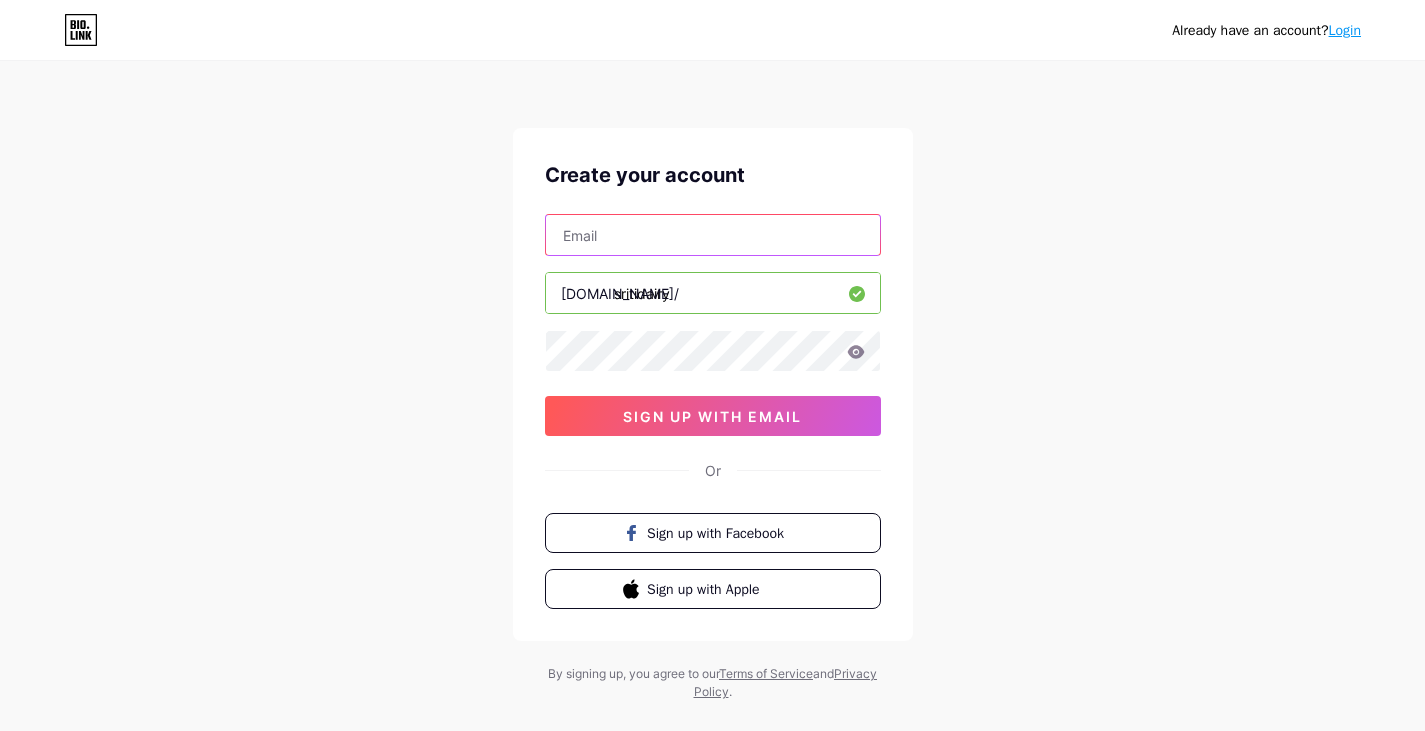 click at bounding box center [713, 235] 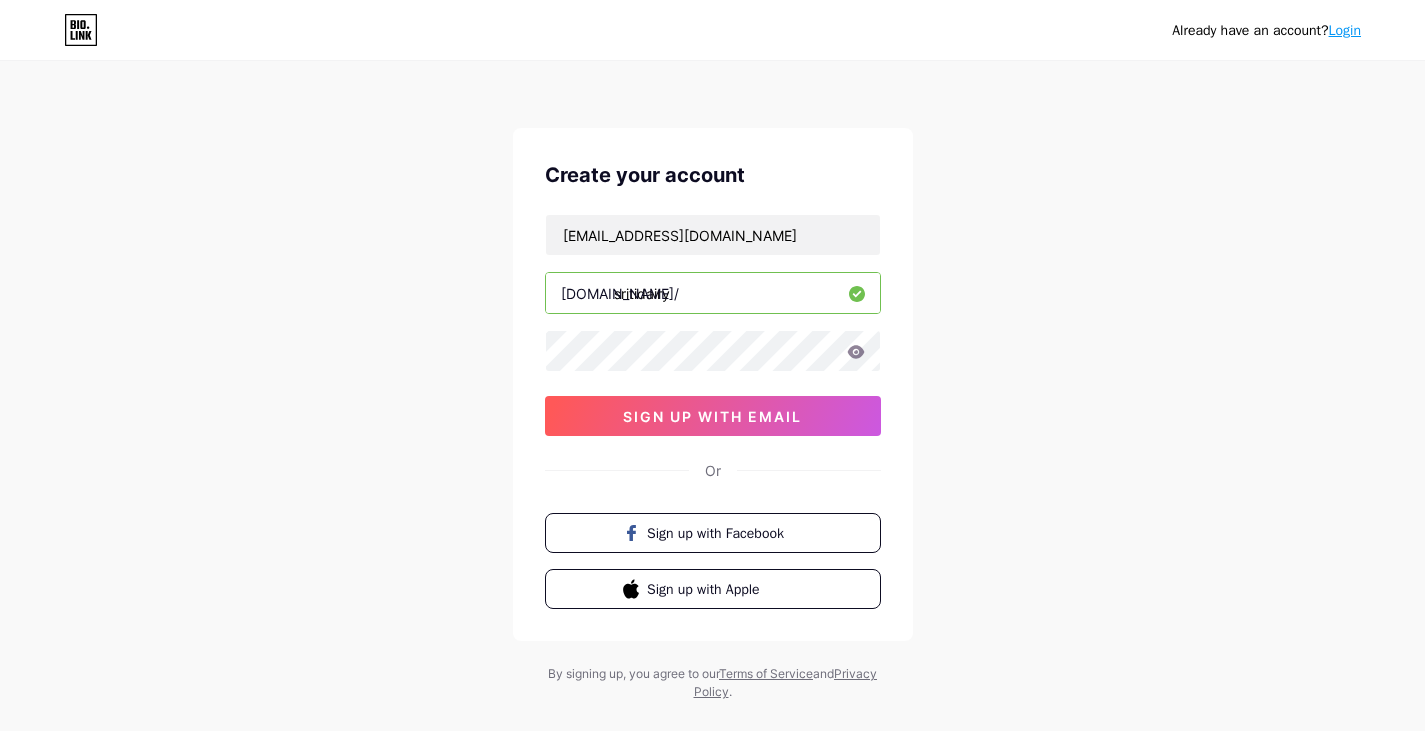 click on "Already have an account?  Login   Create your account     [EMAIL_ADDRESS][DOMAIN_NAME]     [DOMAIN_NAME]/   sritidairy                     sign up with email         Or       Sign up with Facebook
Sign up with Apple
By signing up, you agree to our  Terms of Service  and  Privacy Policy ." at bounding box center [712, 382] 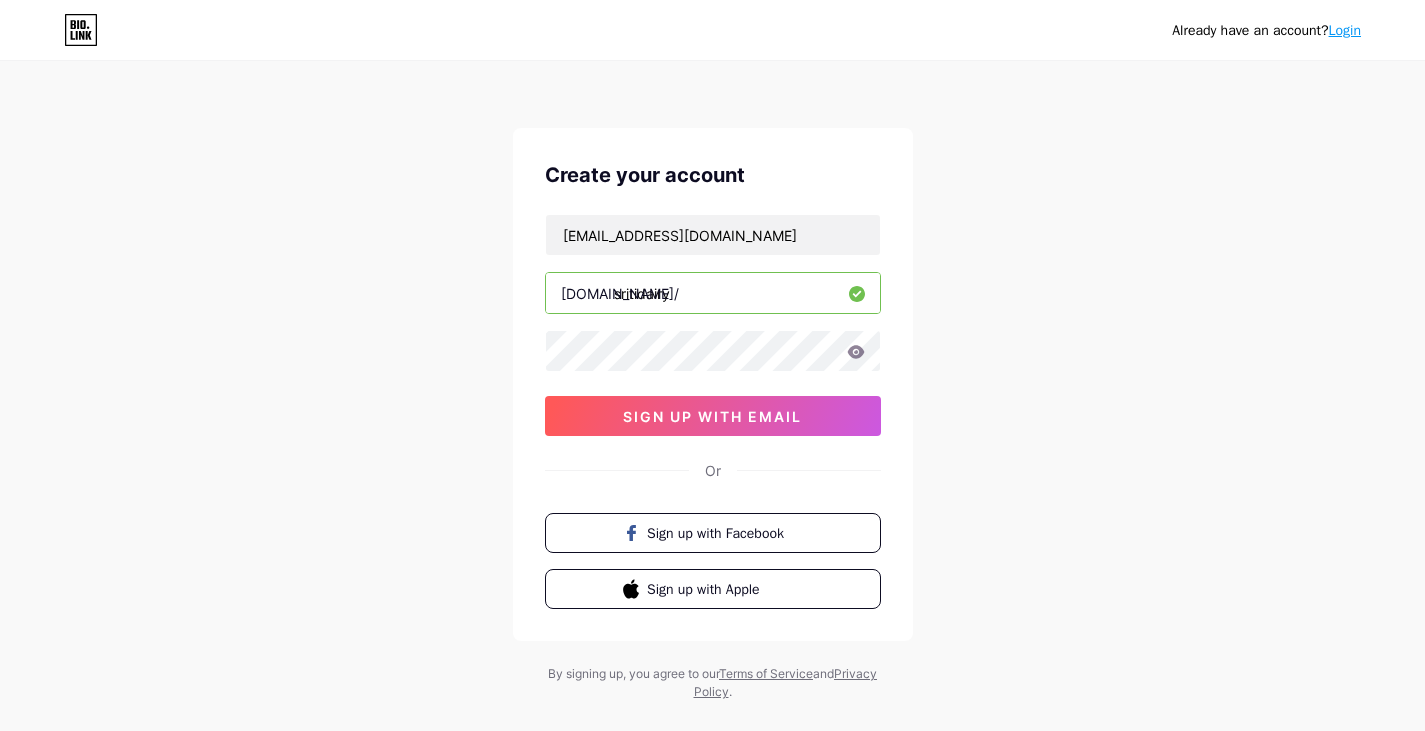 click on "sritidairy" at bounding box center (713, 293) 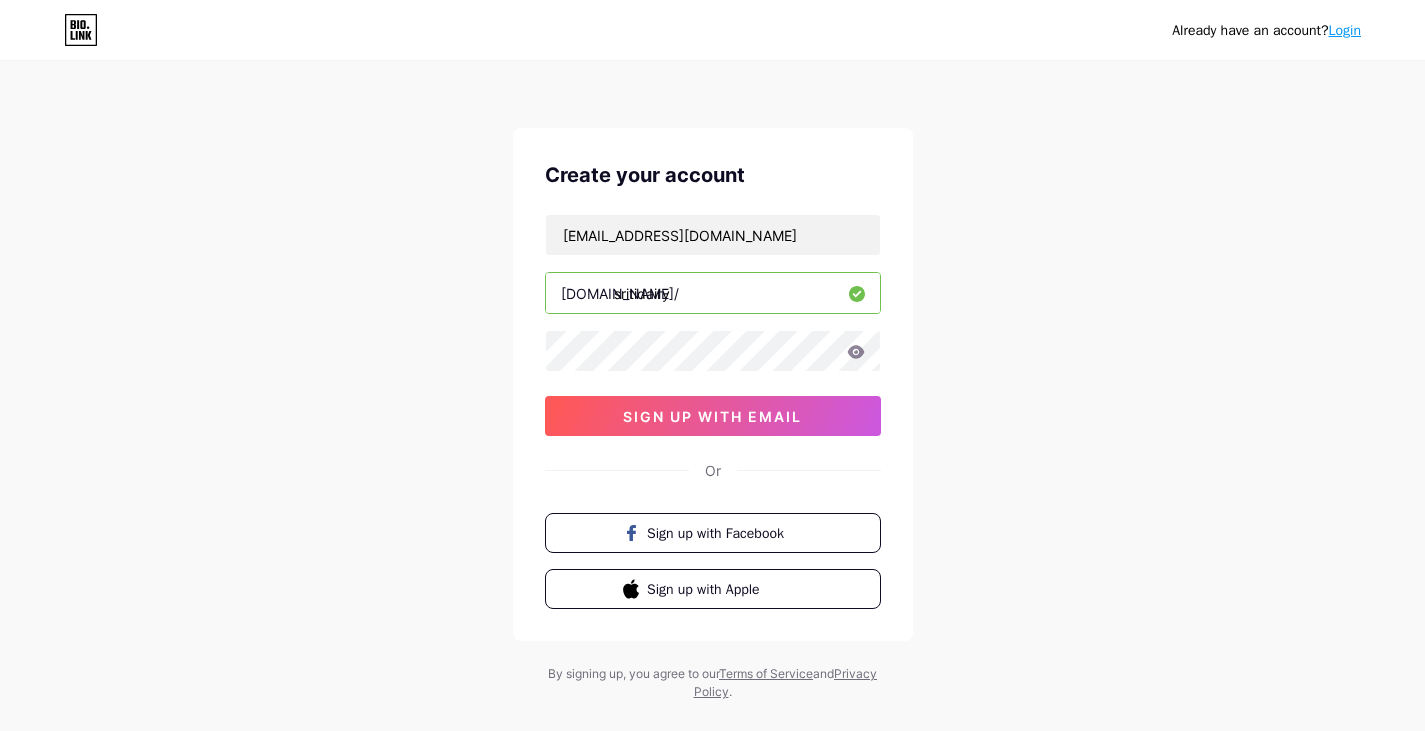 click on "Already have an account?  Login   Create your account     [EMAIL_ADDRESS][DOMAIN_NAME]     [DOMAIN_NAME]/   sritidairy                     sign up with email         Or       Sign up with Facebook
Sign up with Apple
By signing up, you agree to our  Terms of Service  and  Privacy Policy ." at bounding box center [712, 382] 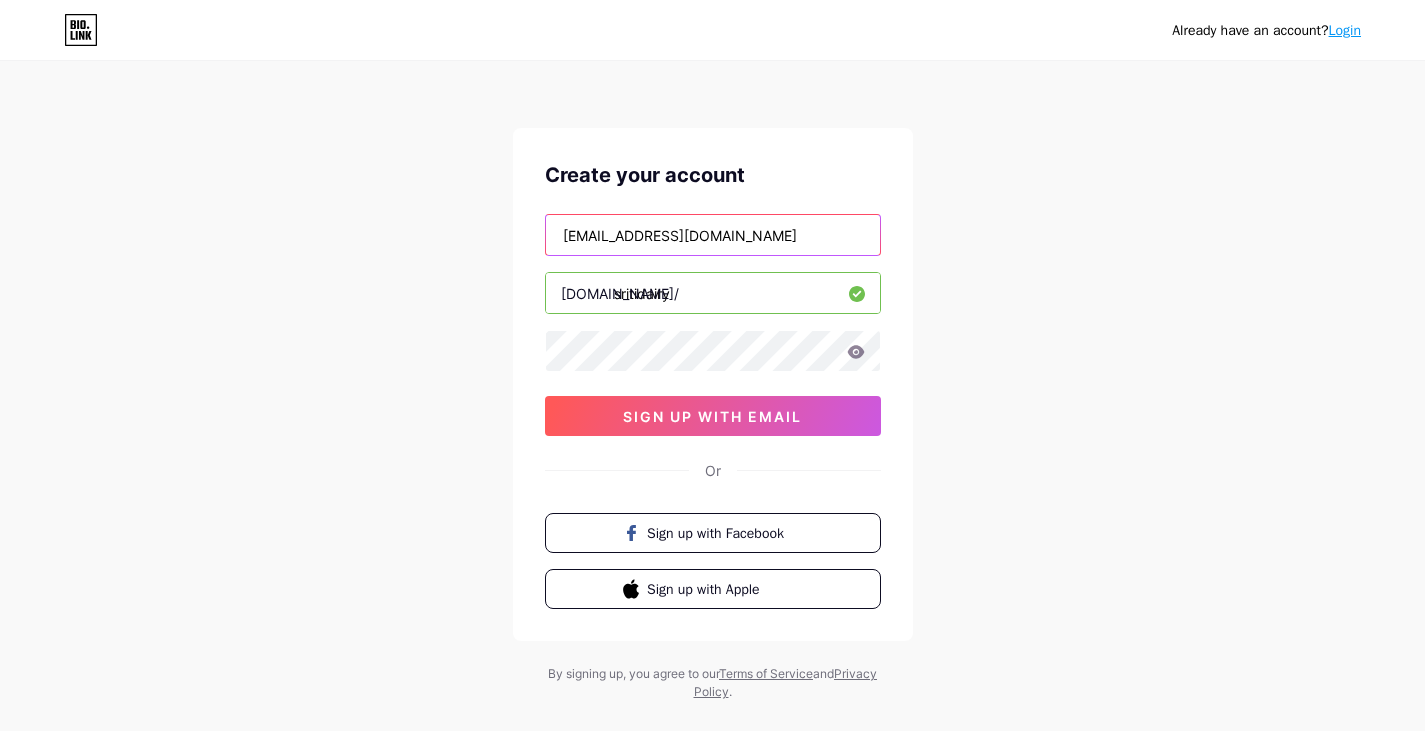 click on "[EMAIL_ADDRESS][DOMAIN_NAME]" at bounding box center [713, 235] 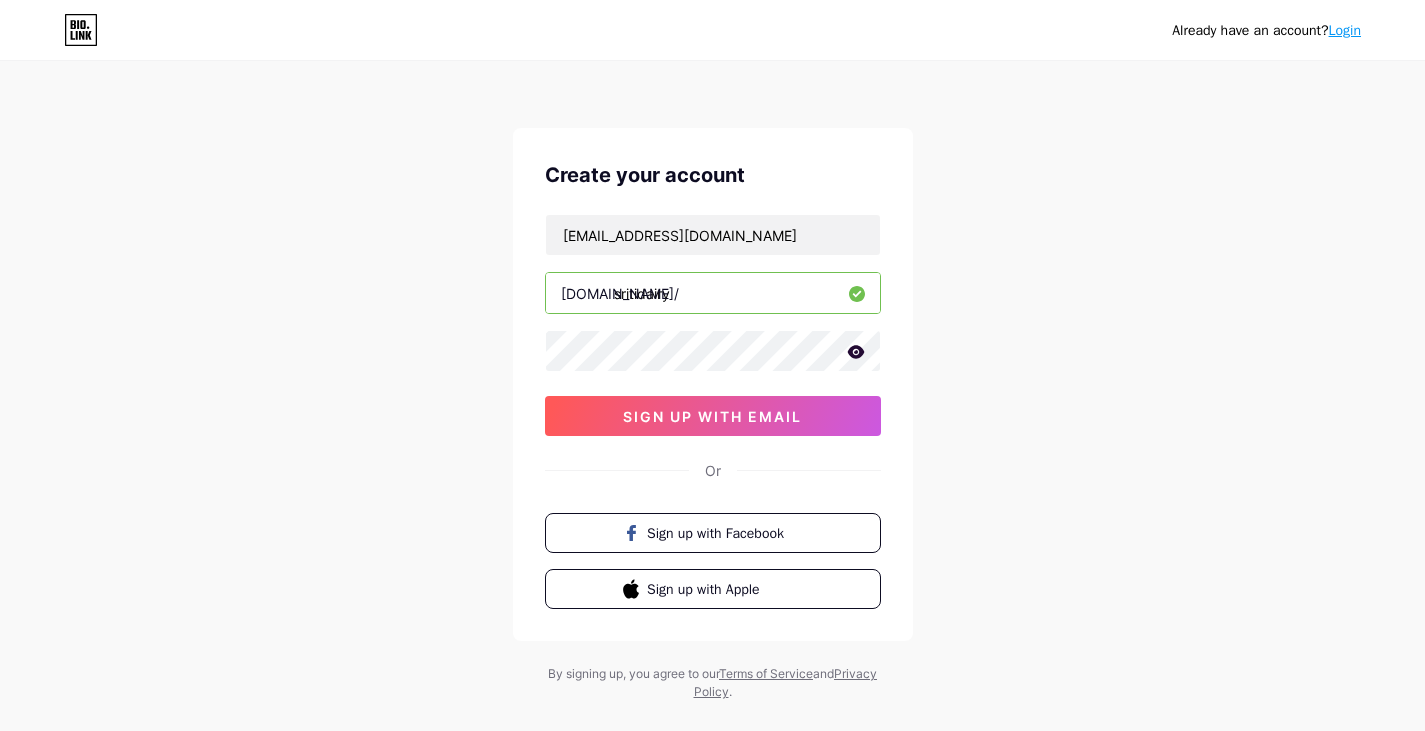 click 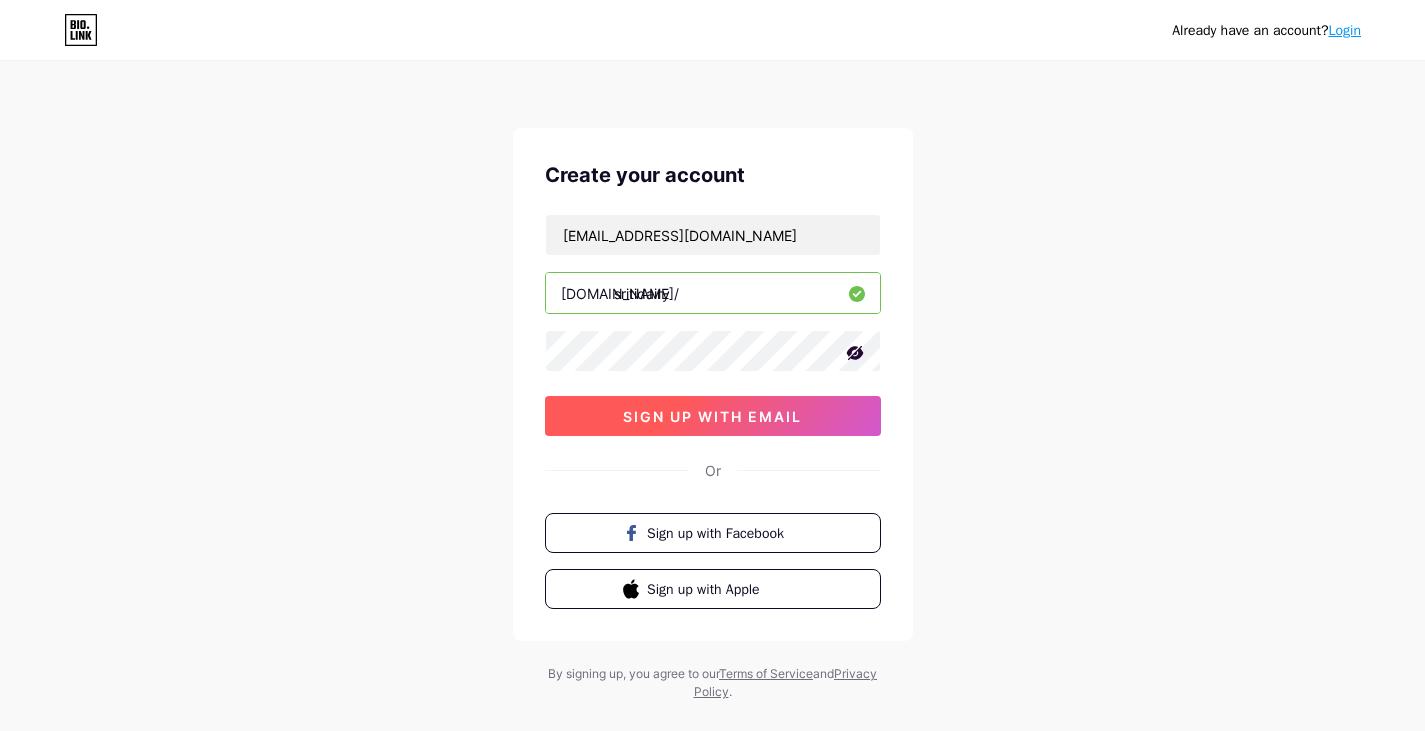 click on "sign up with email" at bounding box center [712, 416] 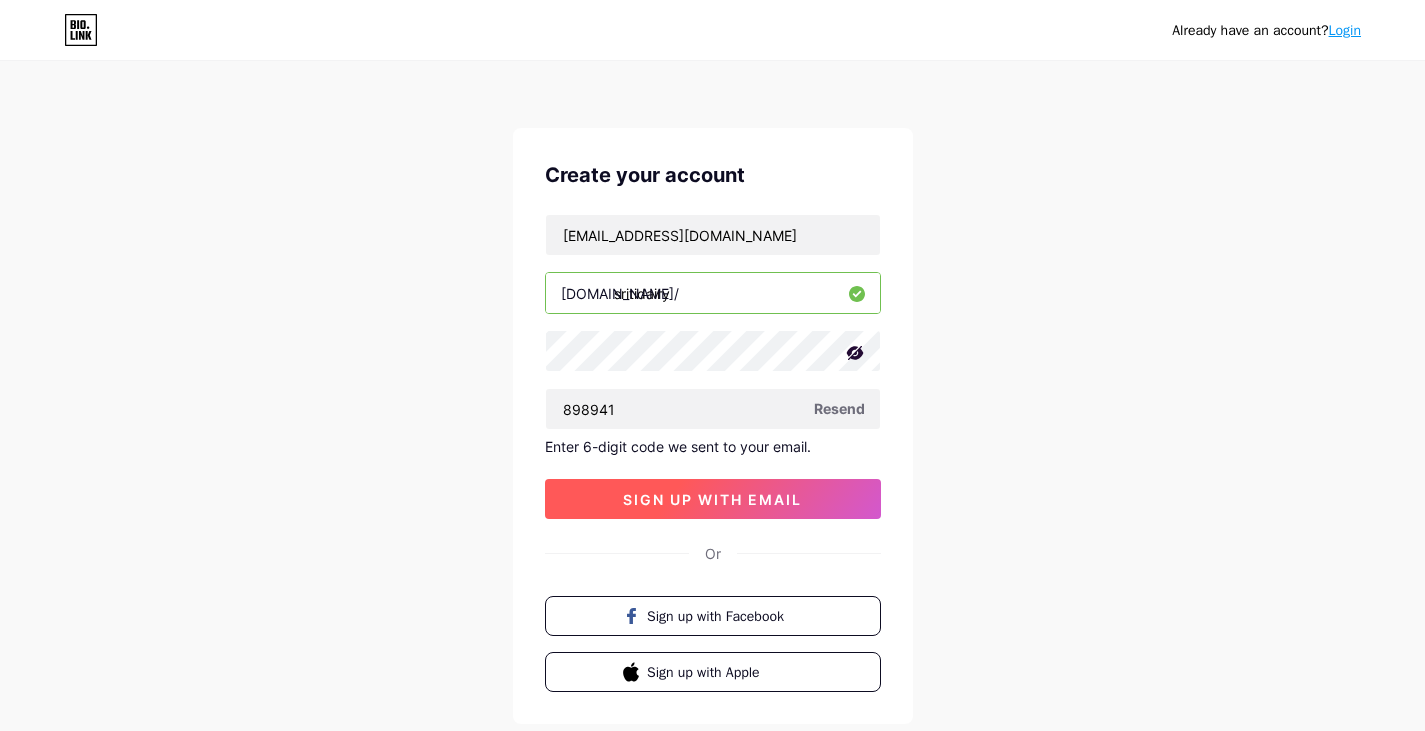type on "898941" 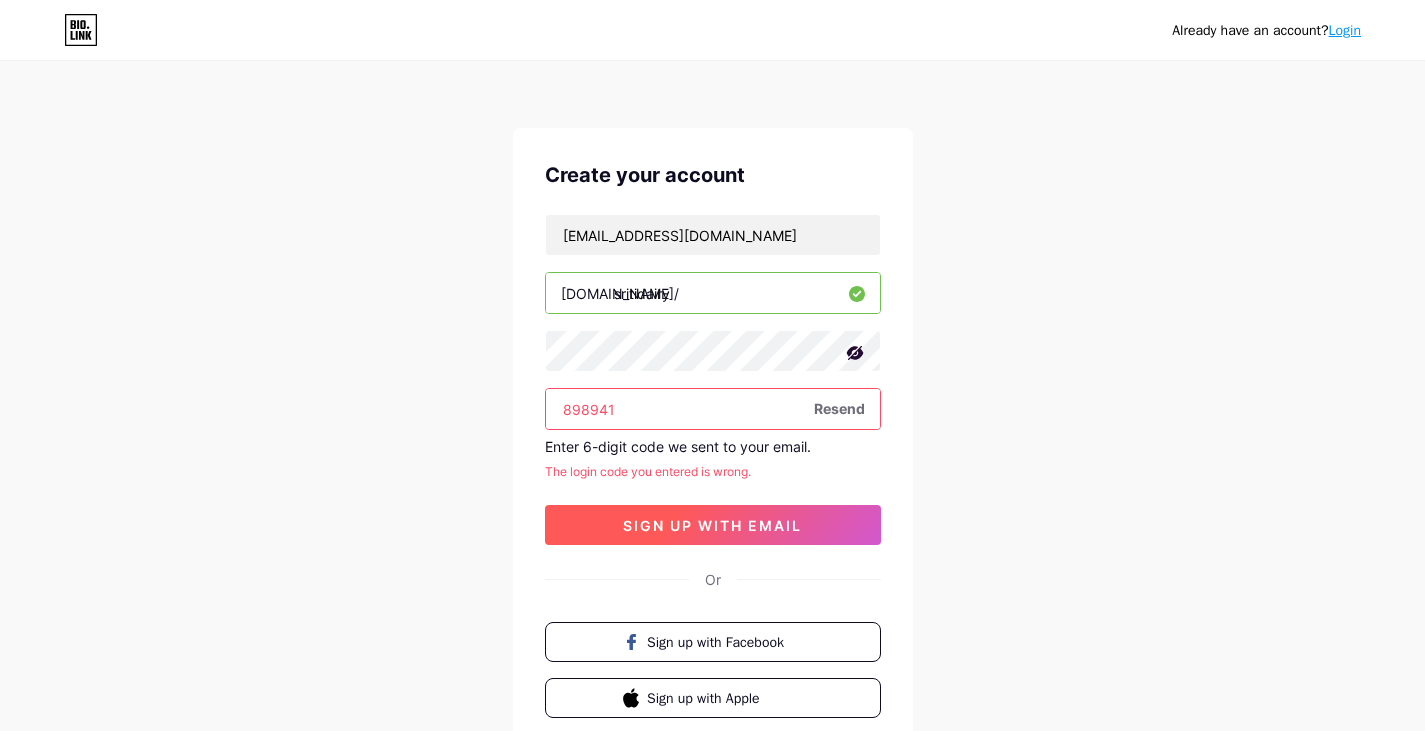 type 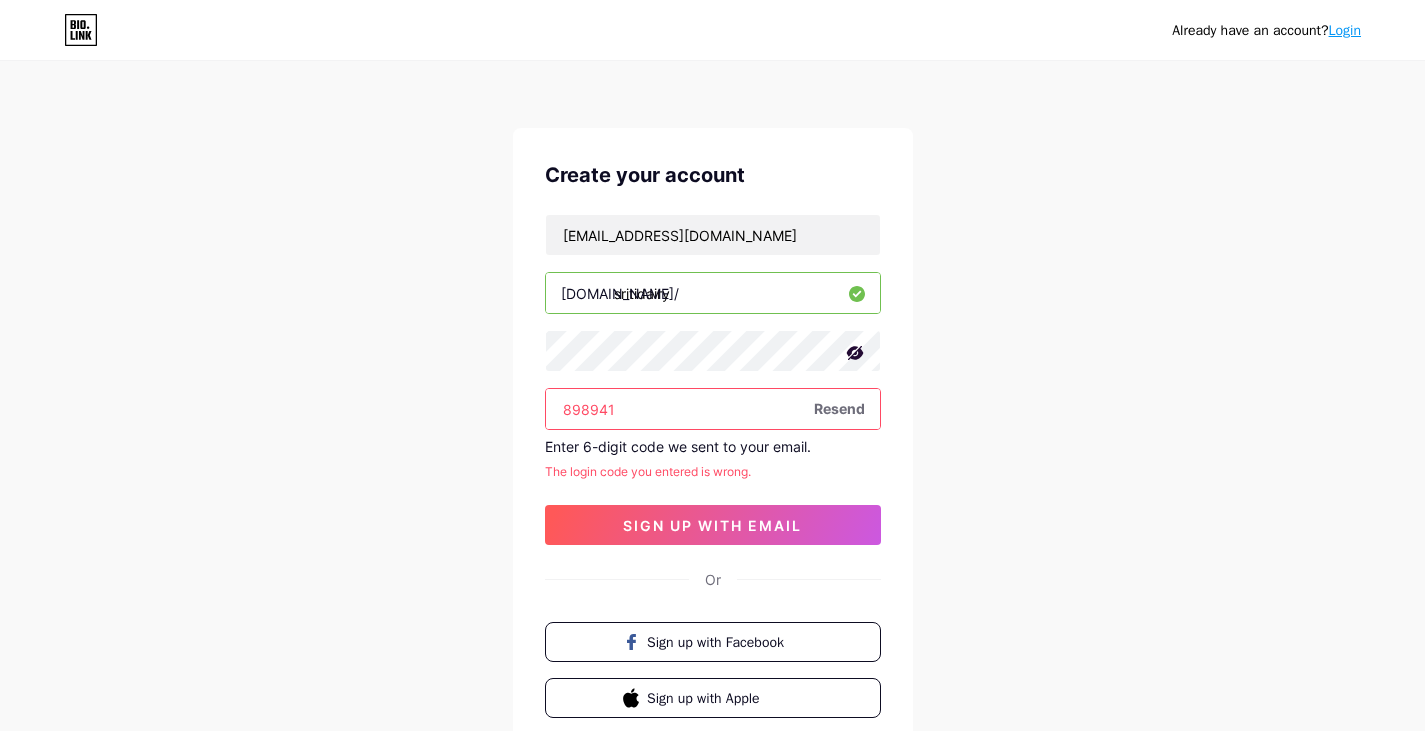 click on "898941" at bounding box center [713, 409] 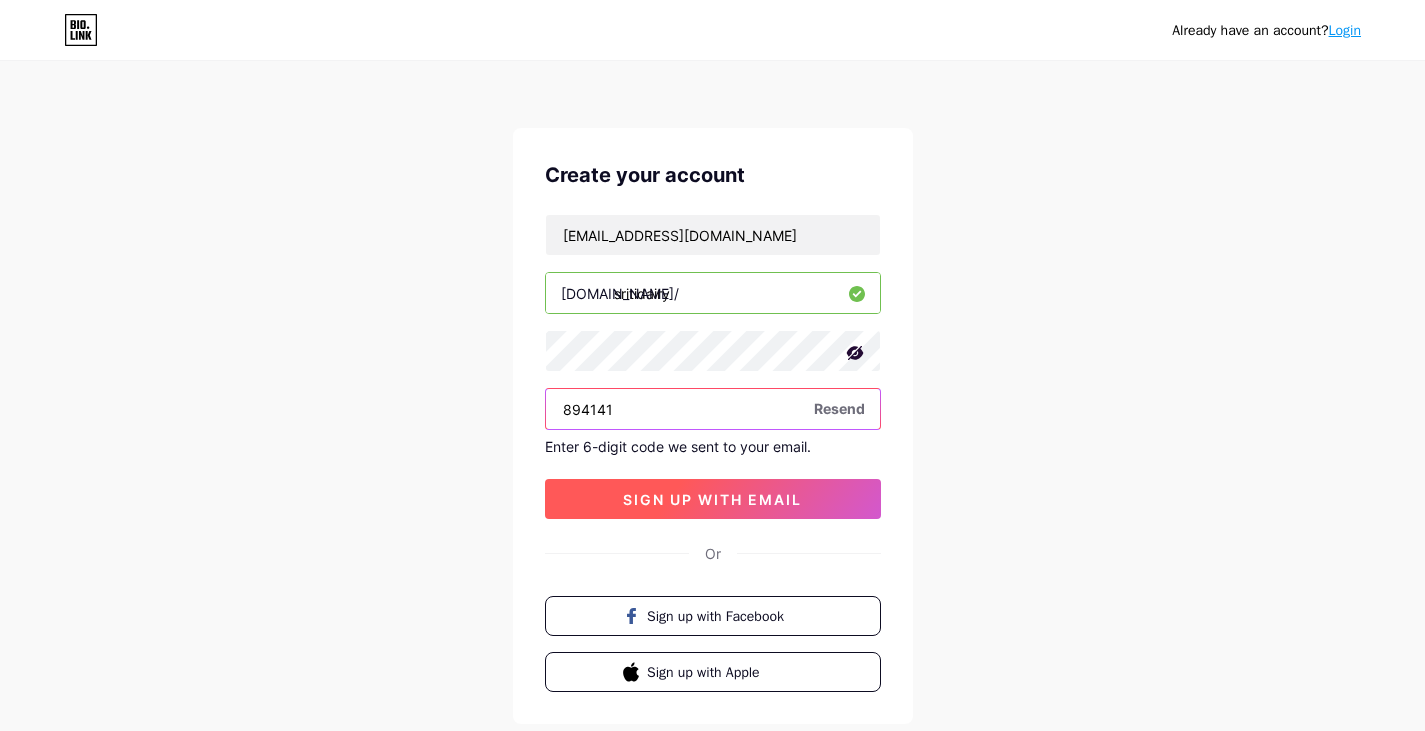 type on "894141" 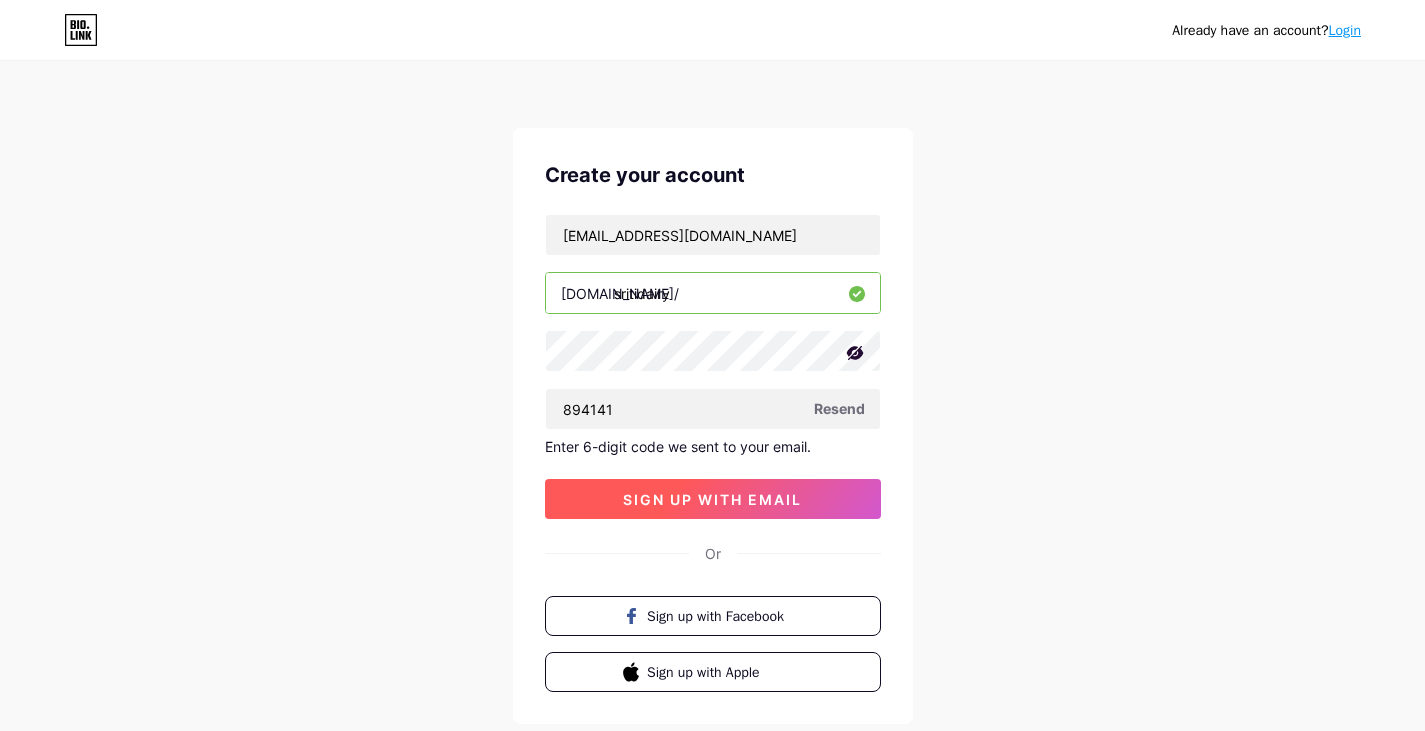 click on "sign up with email" at bounding box center (713, 499) 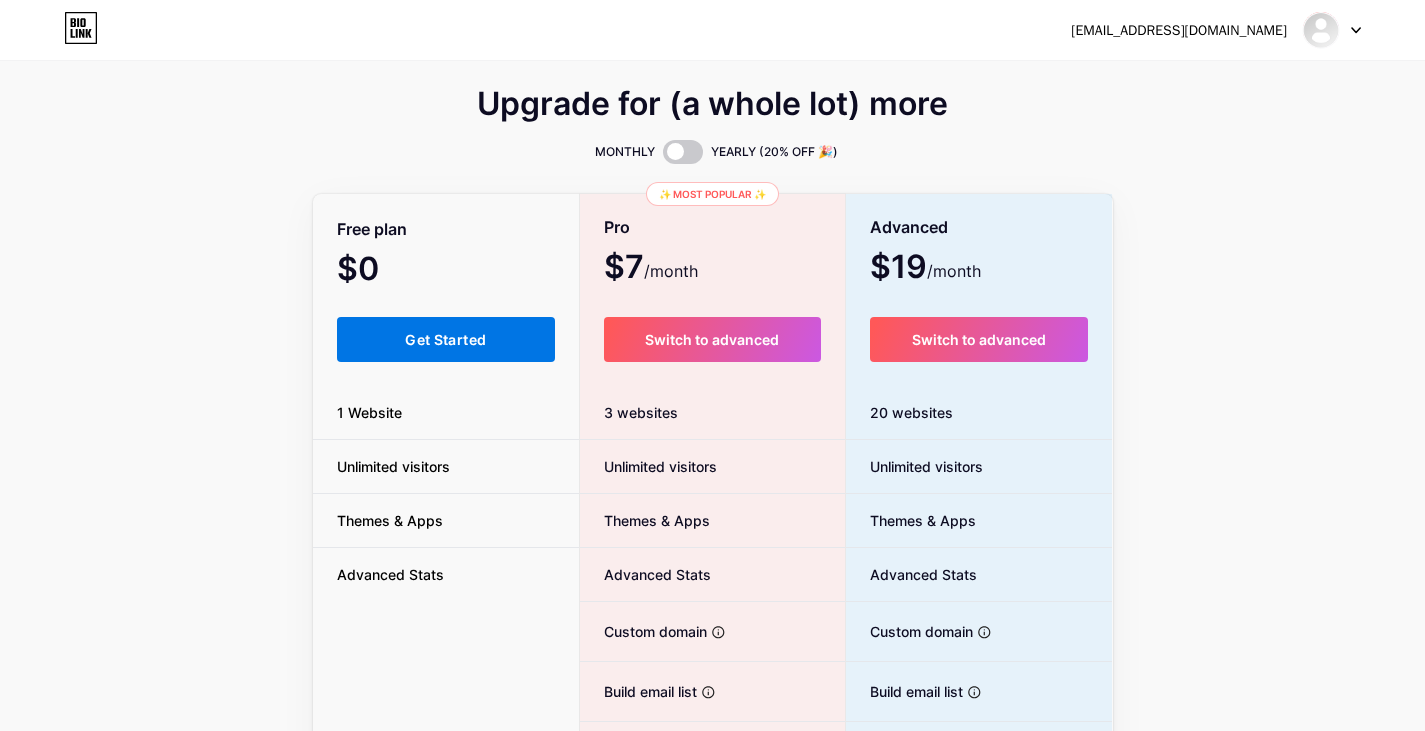 click on "Get Started" at bounding box center [446, 339] 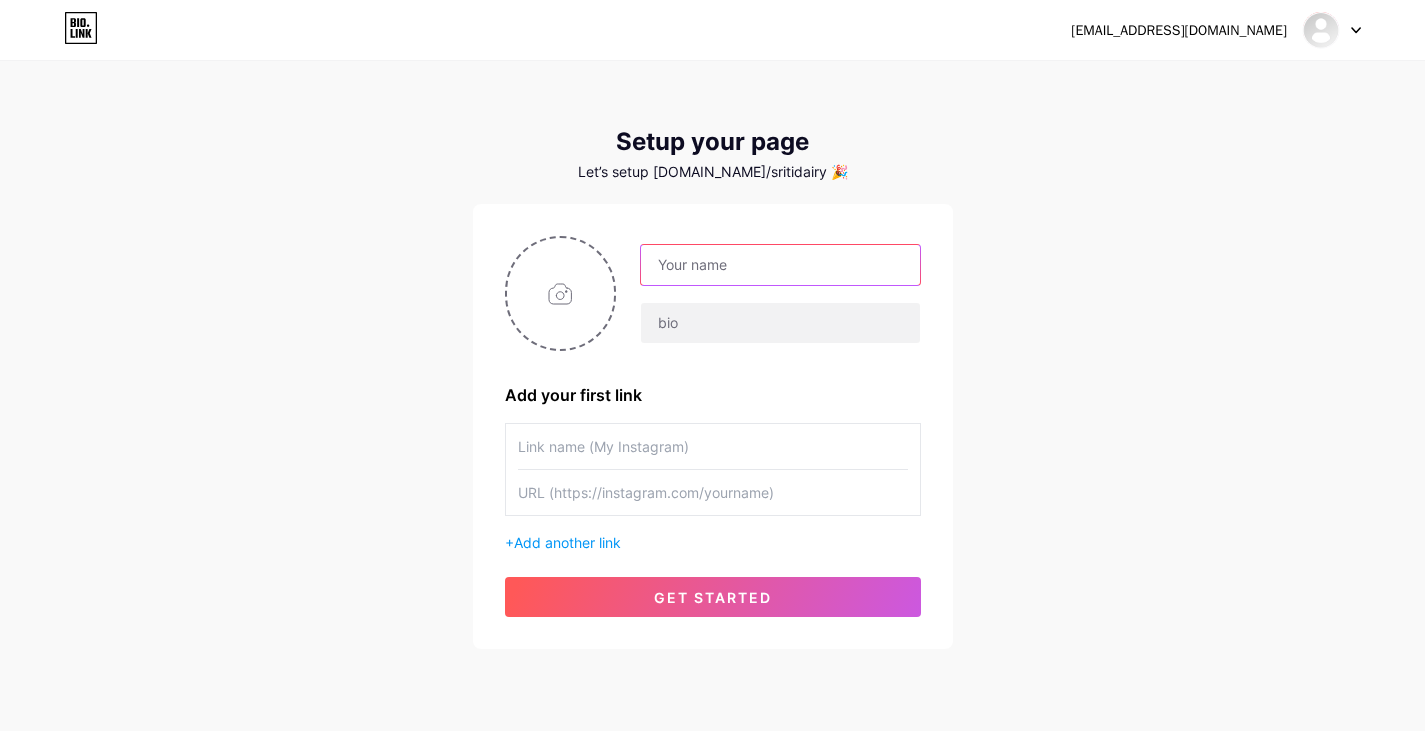 click at bounding box center [780, 265] 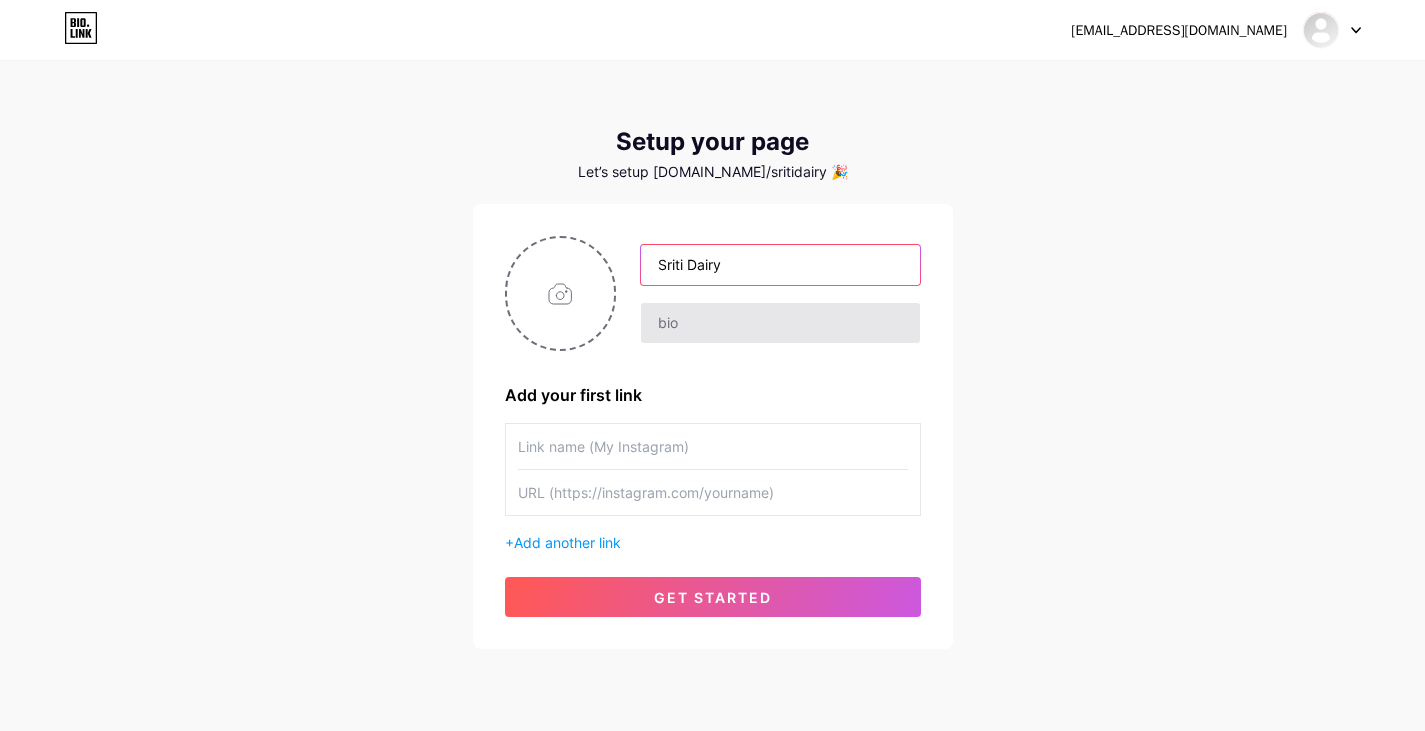 type on "Sriti Dairy" 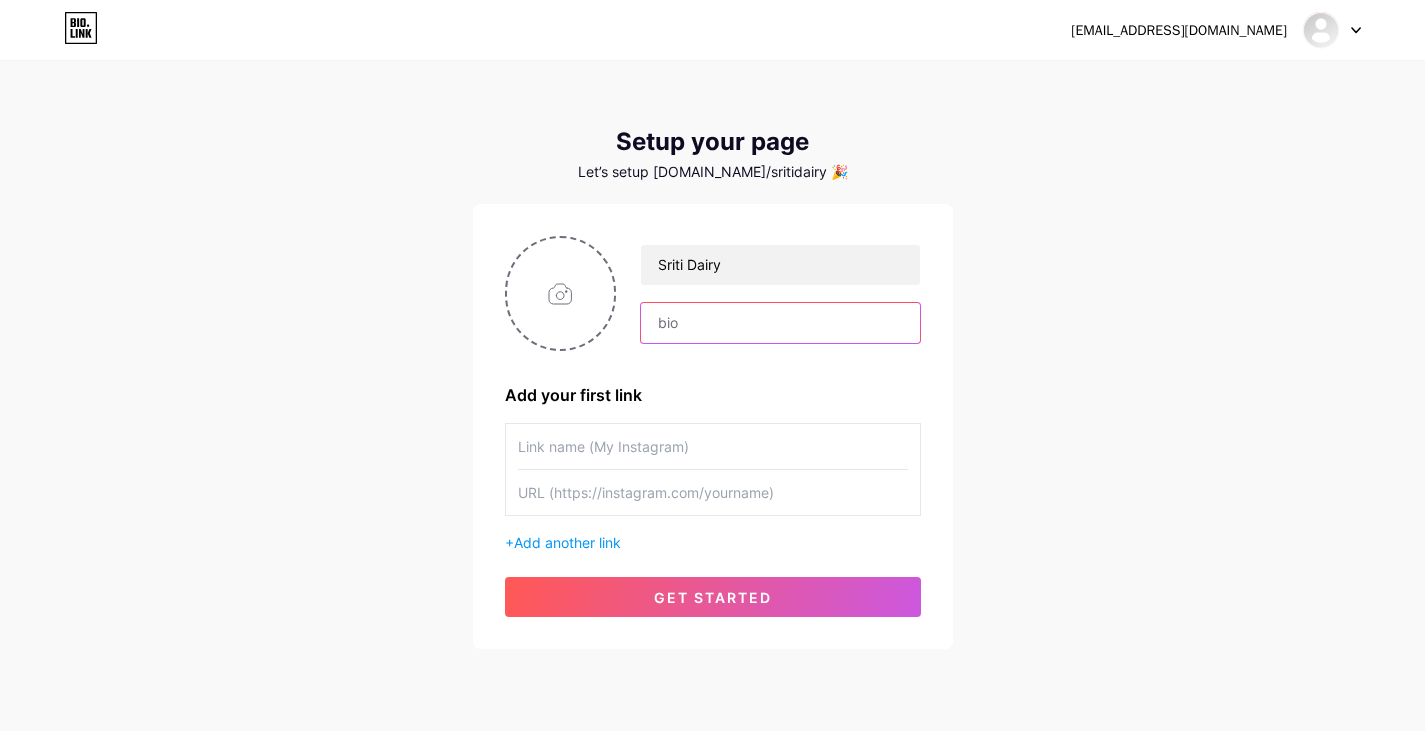 click at bounding box center (780, 323) 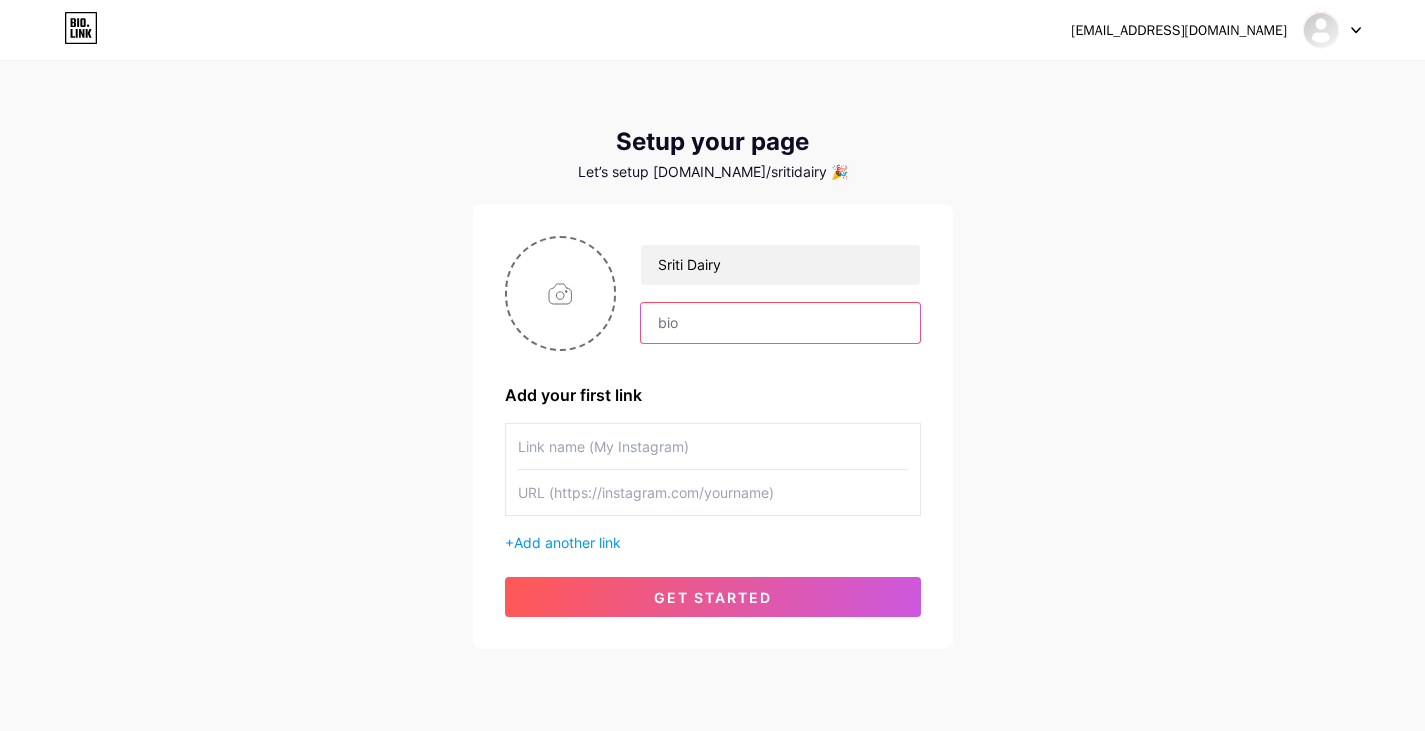 paste on "Wedding & Event Photographer | Cinematic Videography | Based in [GEOGRAPHIC_DATA]" 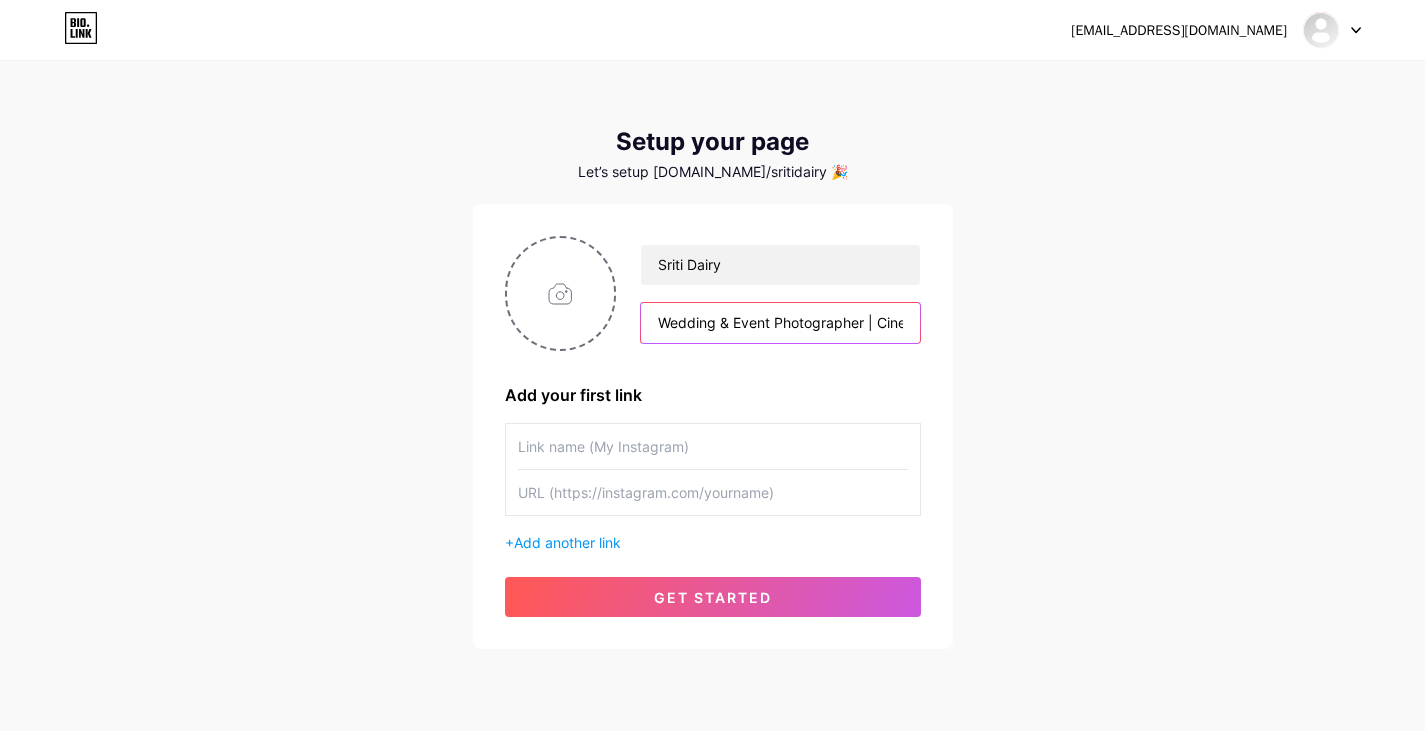 scroll, scrollTop: 0, scrollLeft: 284, axis: horizontal 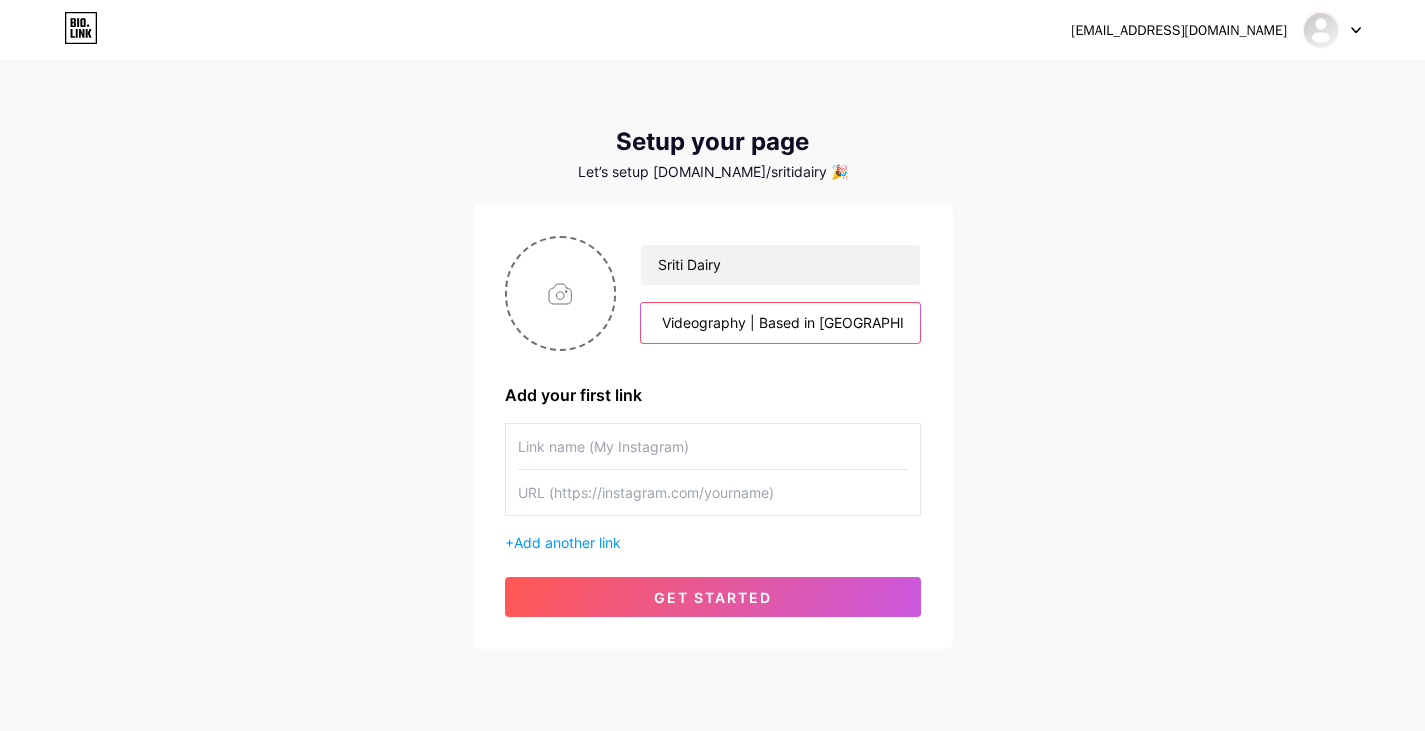 type on "Wedding & Event Photographer | Cinematic Videography | Based in [GEOGRAPHIC_DATA]" 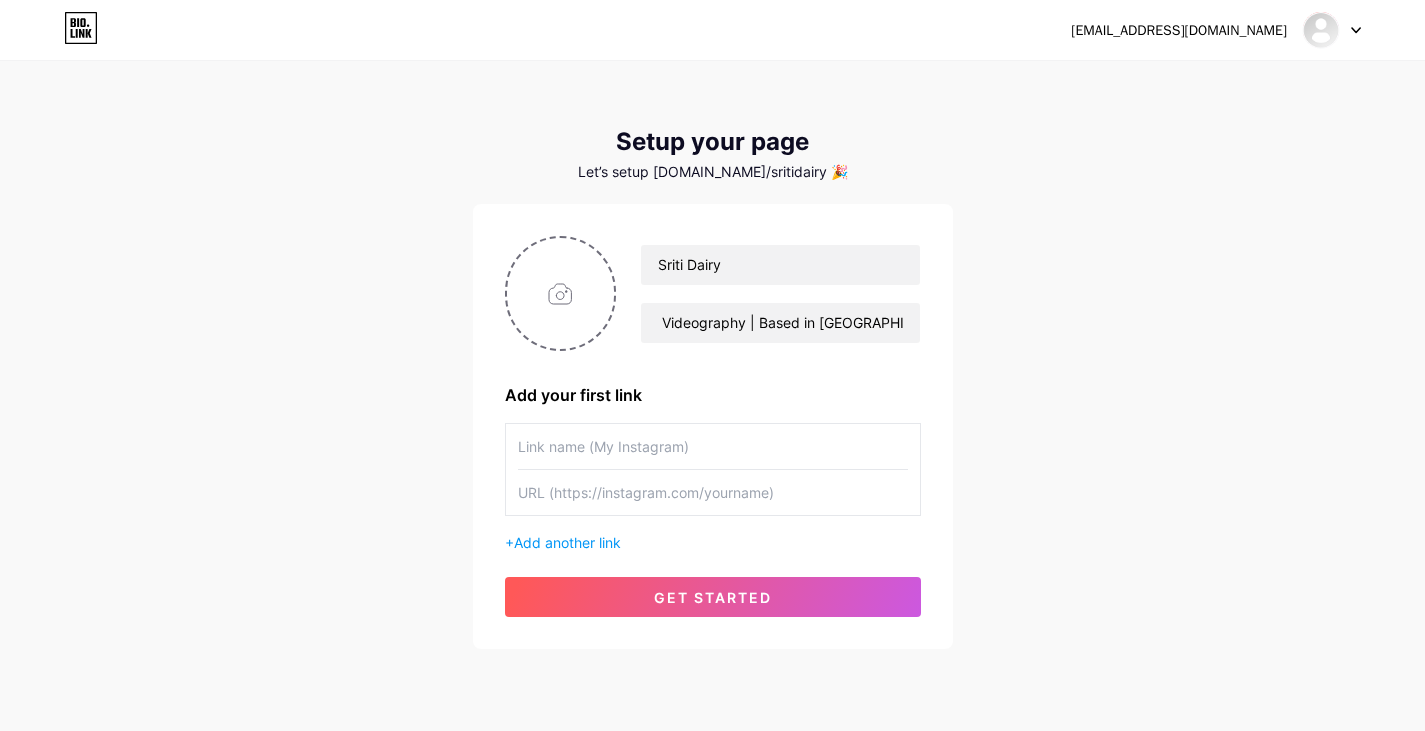 scroll, scrollTop: 0, scrollLeft: 0, axis: both 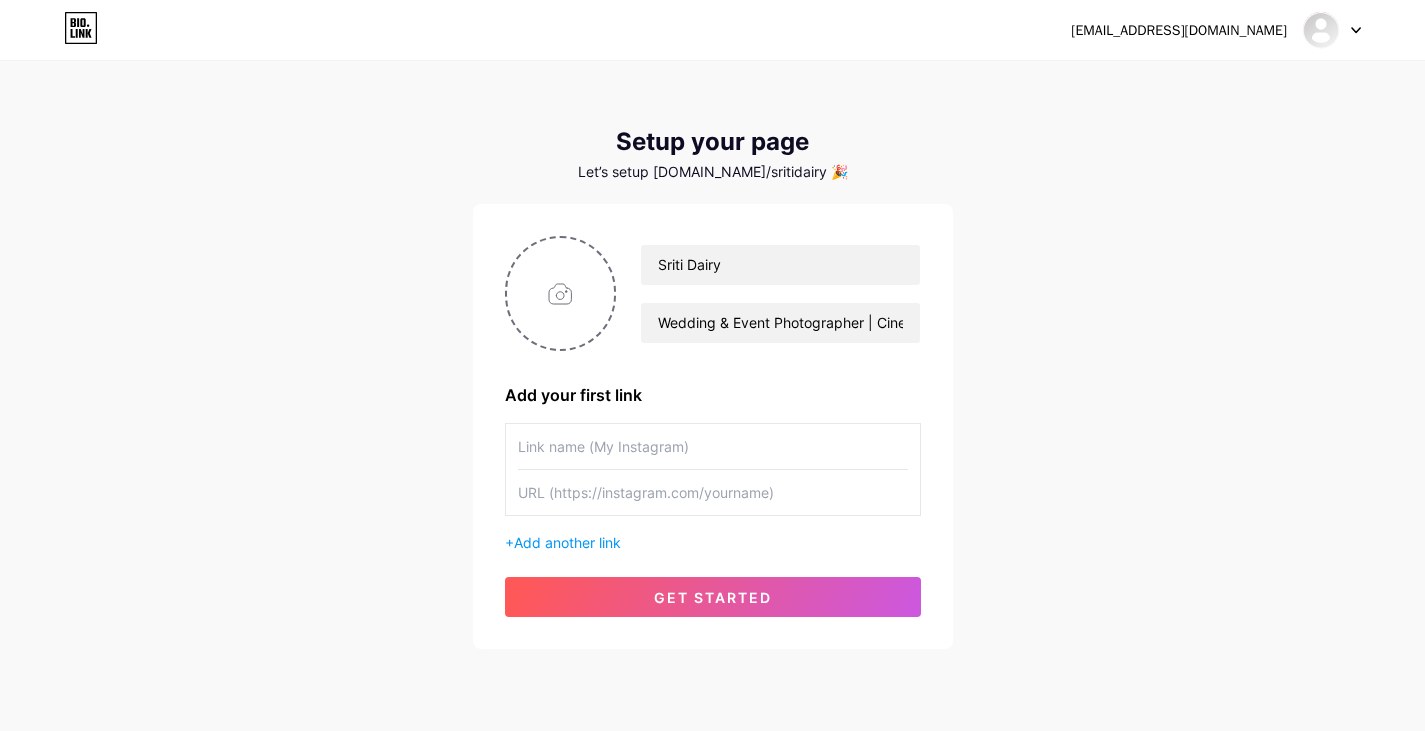 click at bounding box center (713, 446) 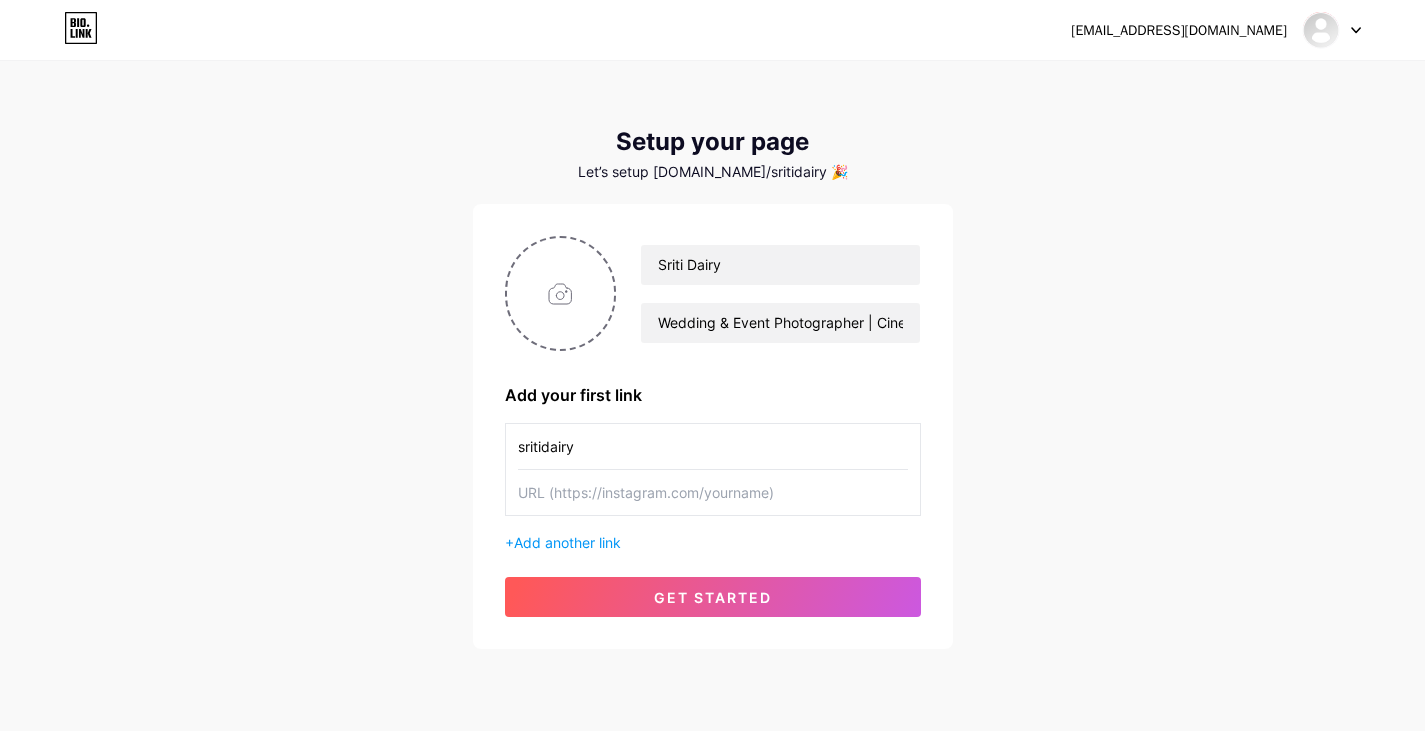 type on "sritidairy" 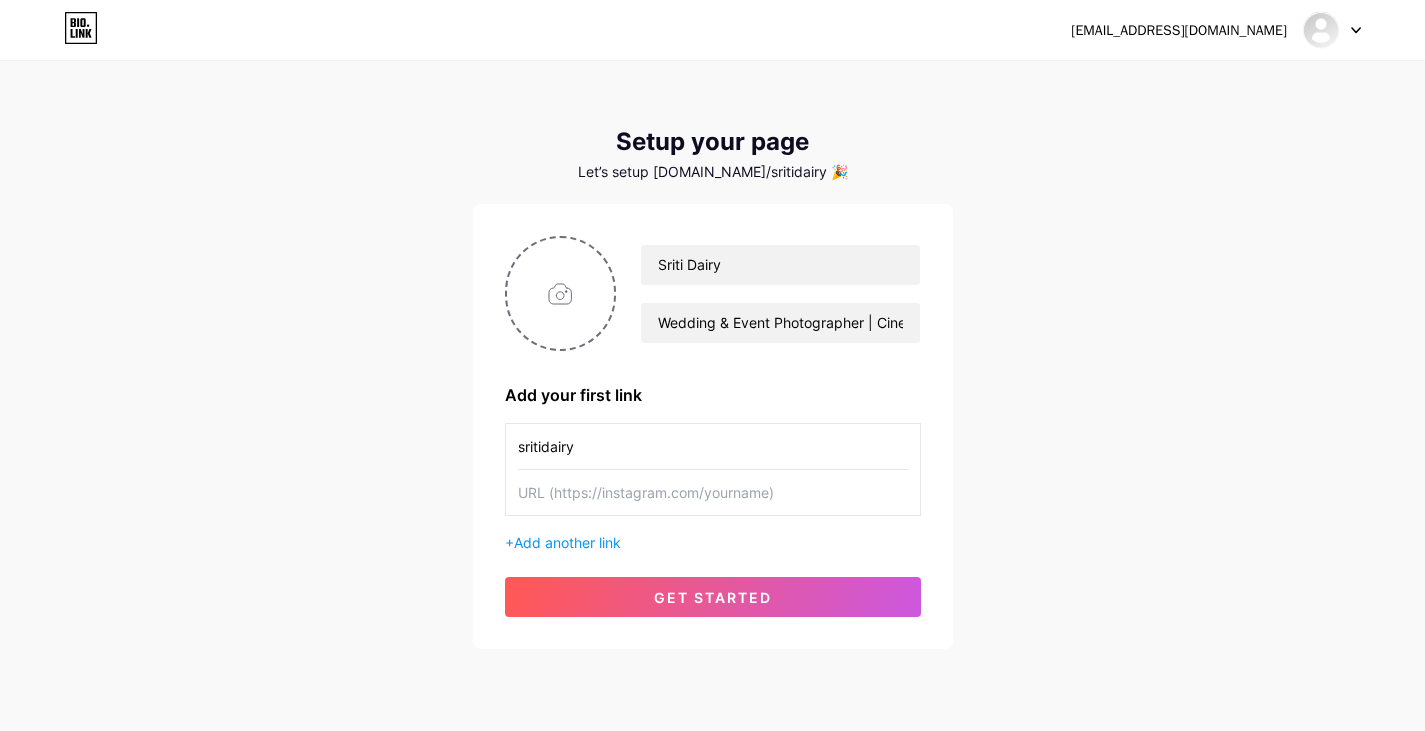 paste on "Wedding & Event Photographer | Cinematic Videography | Based in [GEOGRAPHIC_DATA]" 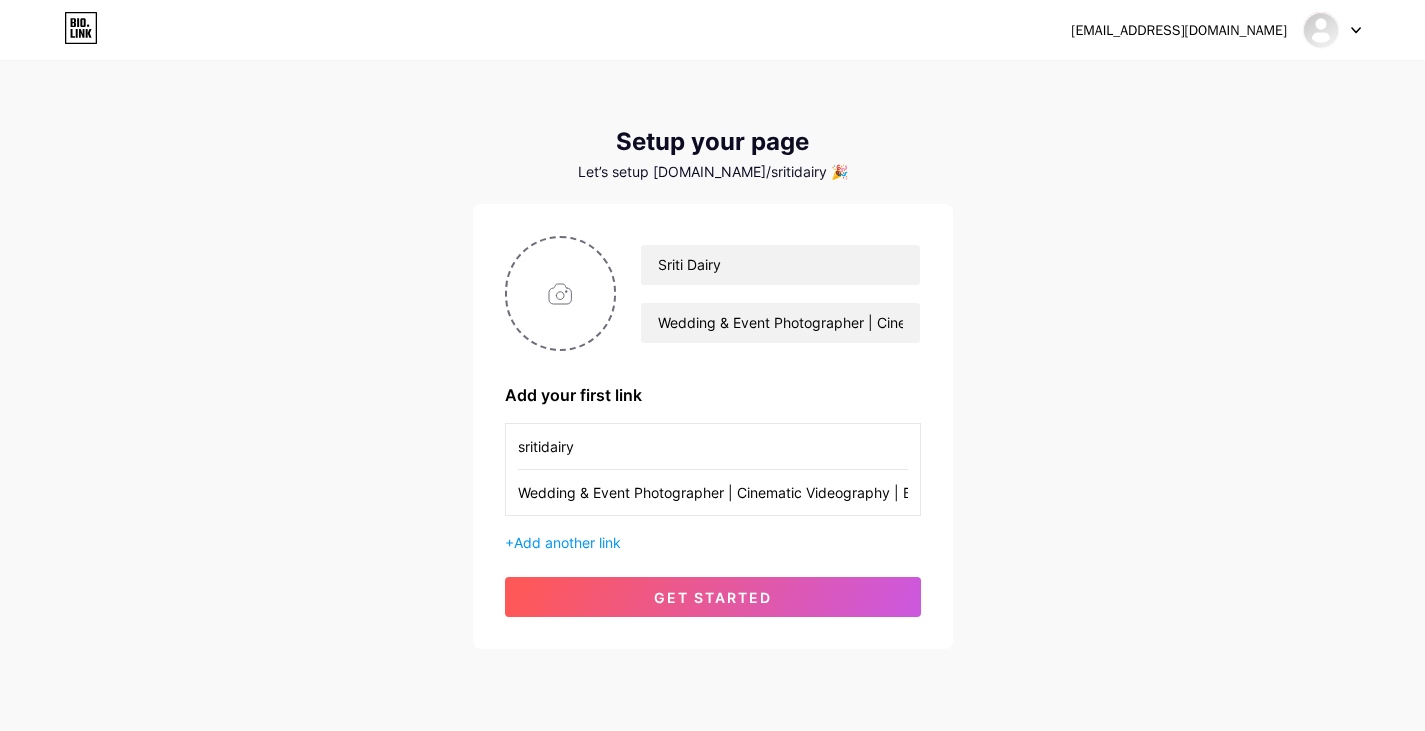 scroll, scrollTop: 0, scrollLeft: 138, axis: horizontal 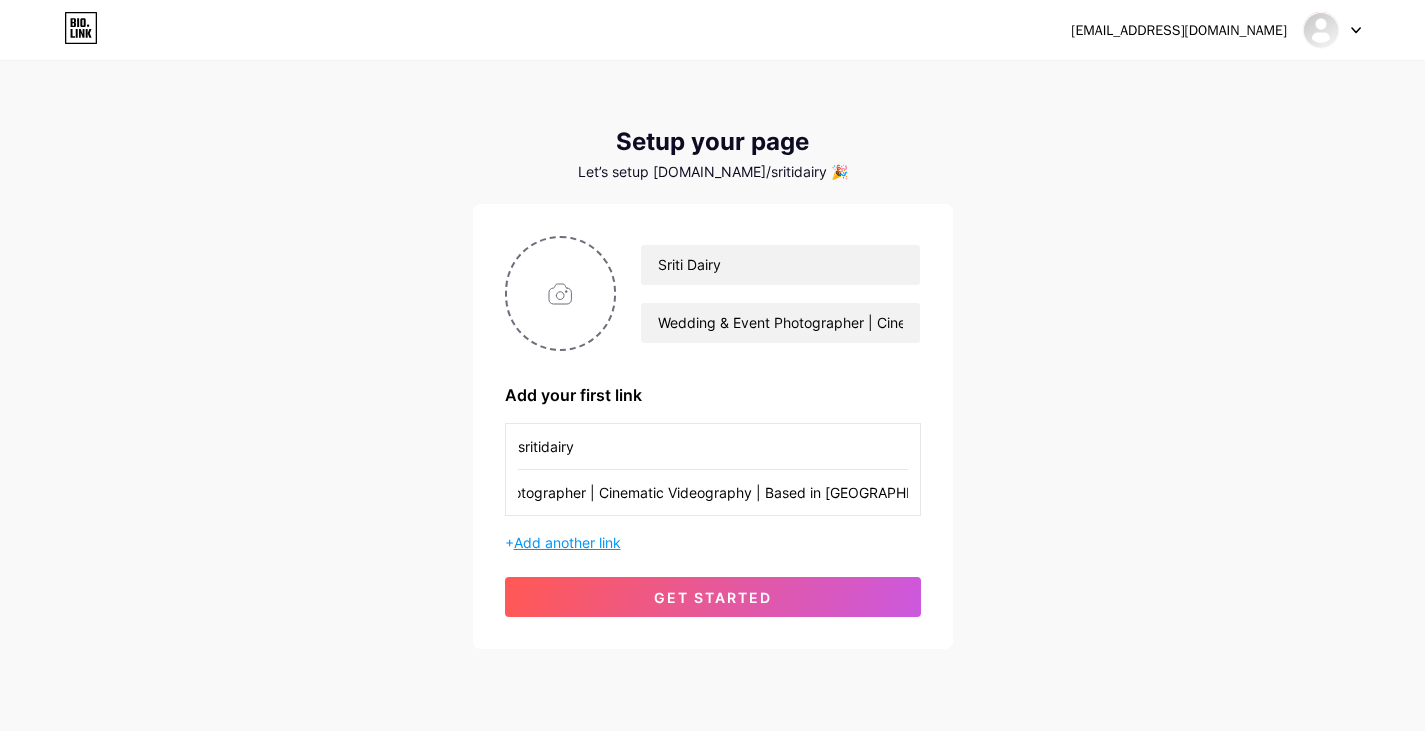 type on "Wedding & Event Photographer | Cinematic Videography | Based in [GEOGRAPHIC_DATA]" 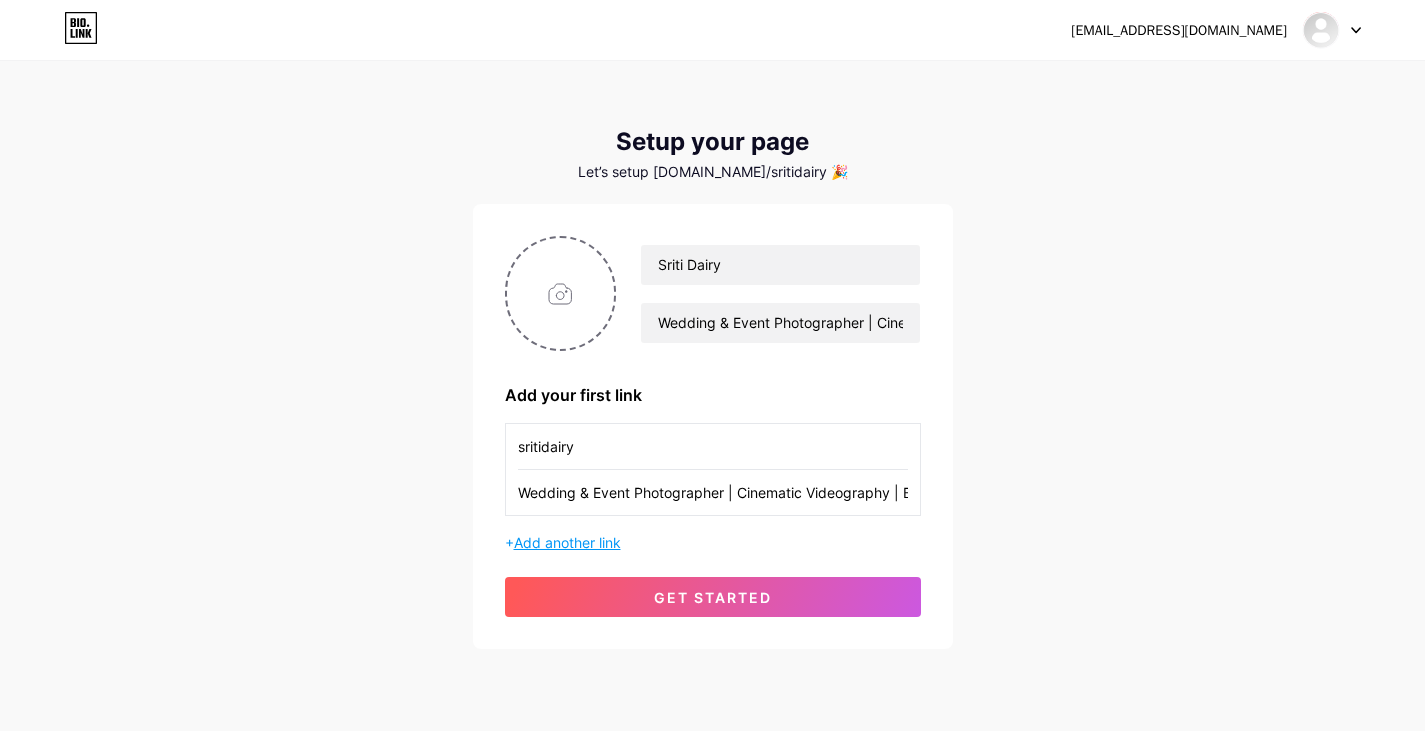 click on "Add another link" at bounding box center (567, 542) 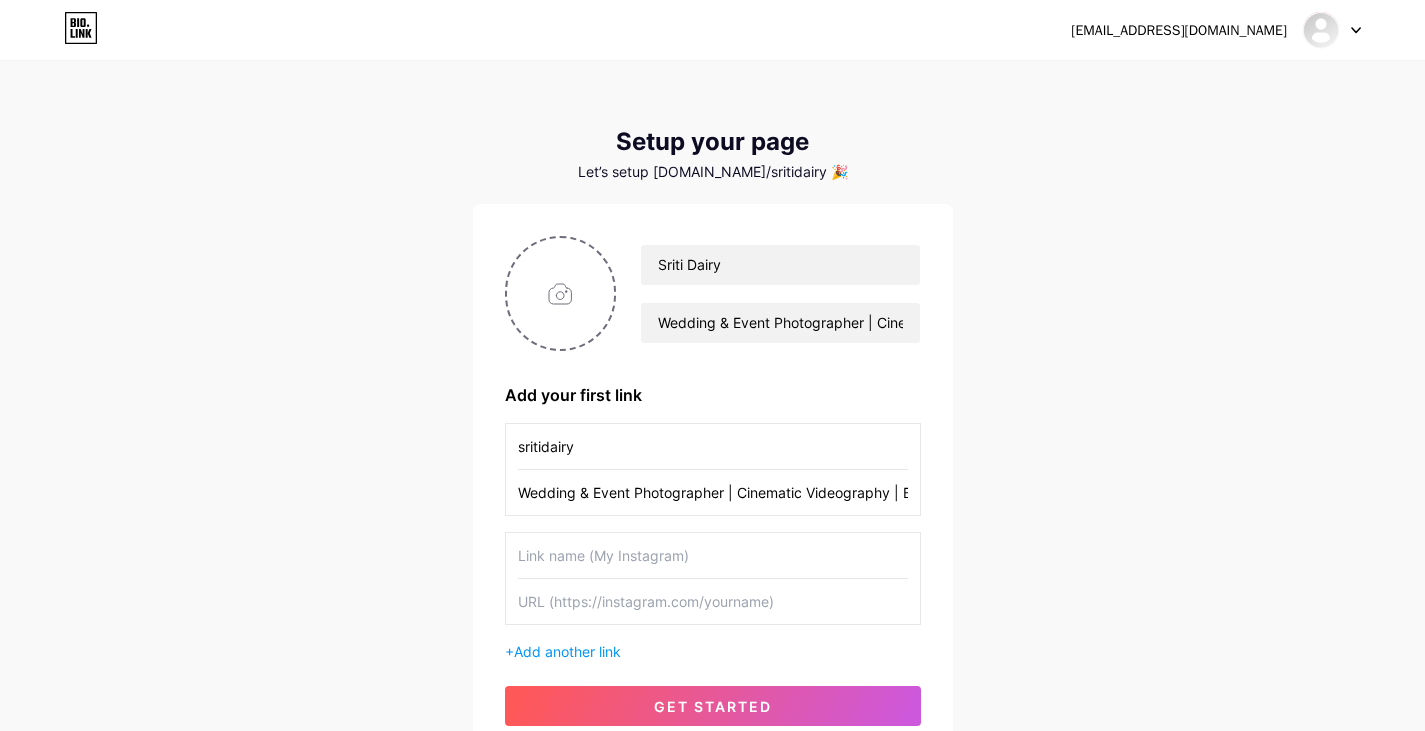 click at bounding box center [713, 555] 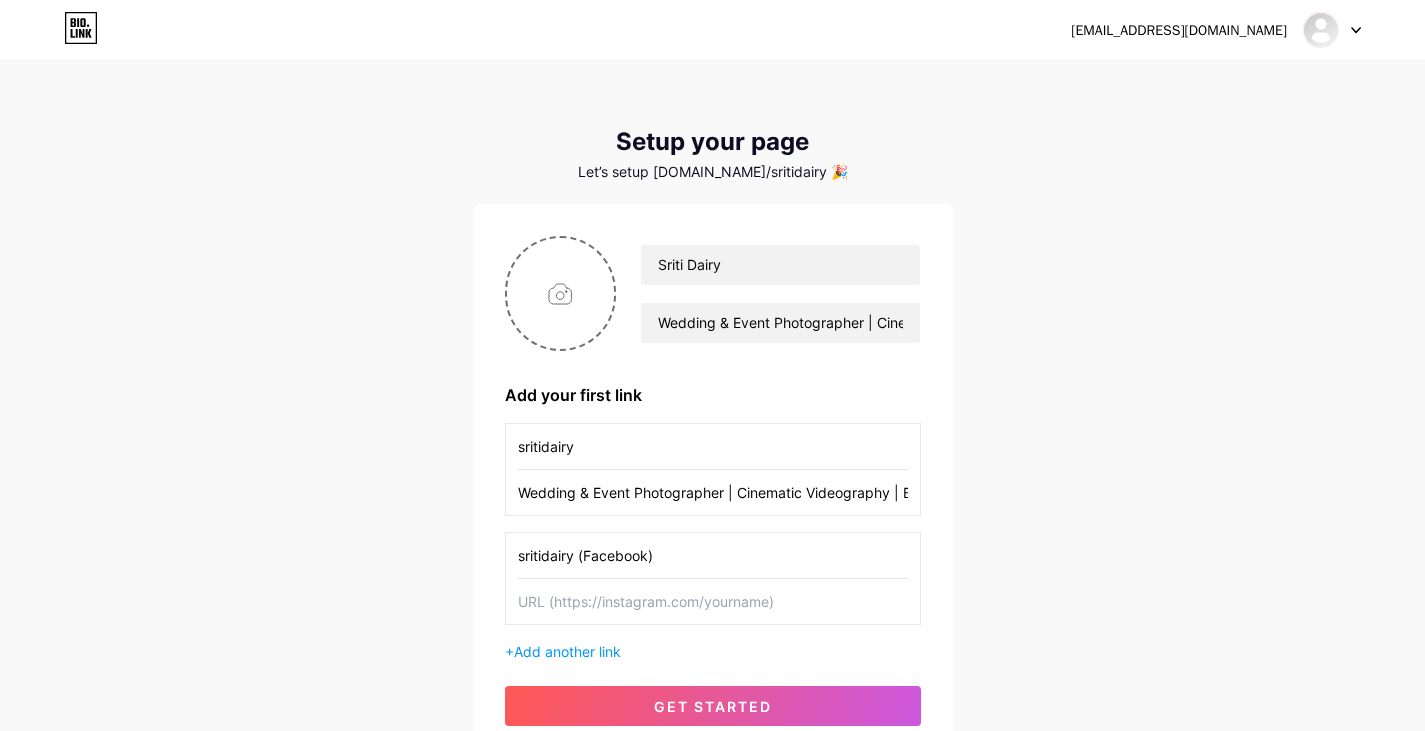 type on "sritidairy (Facebook)" 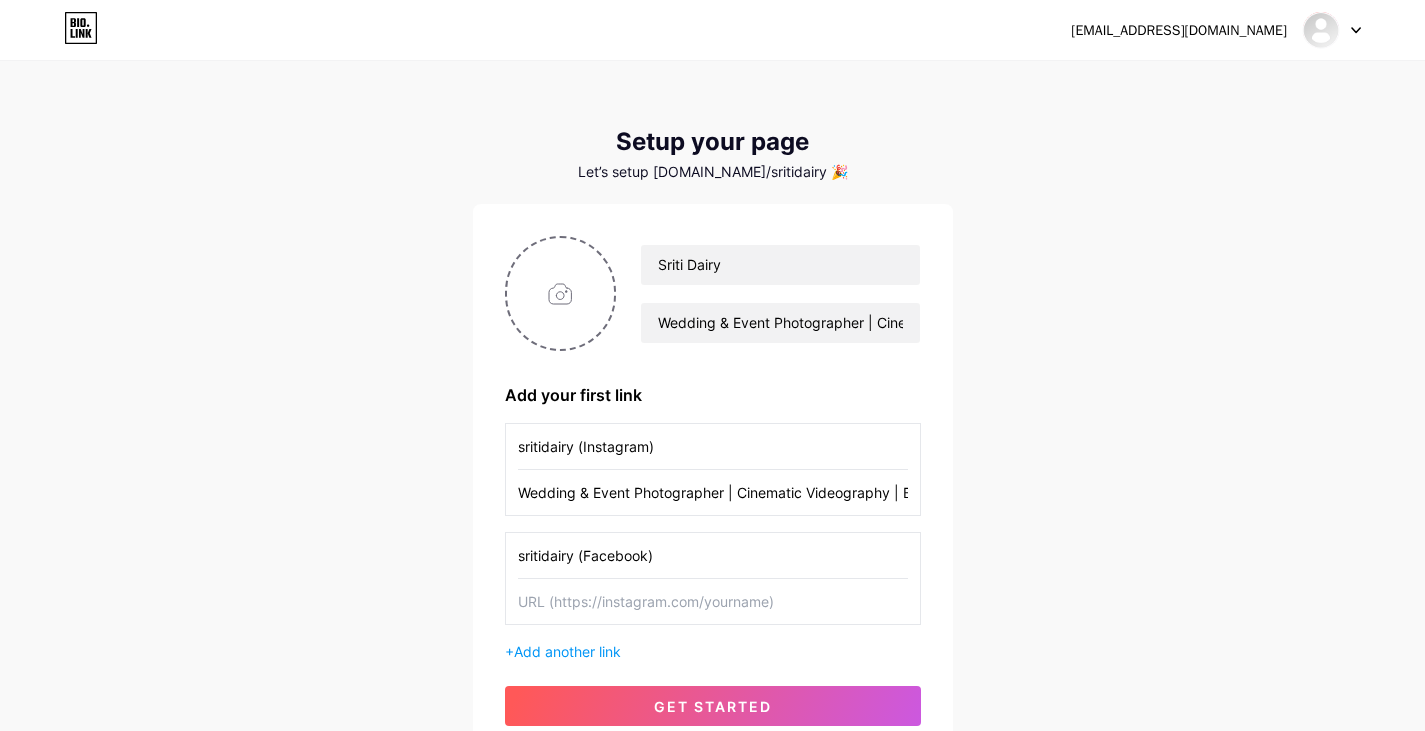 type on "sritidairy (Instagram)" 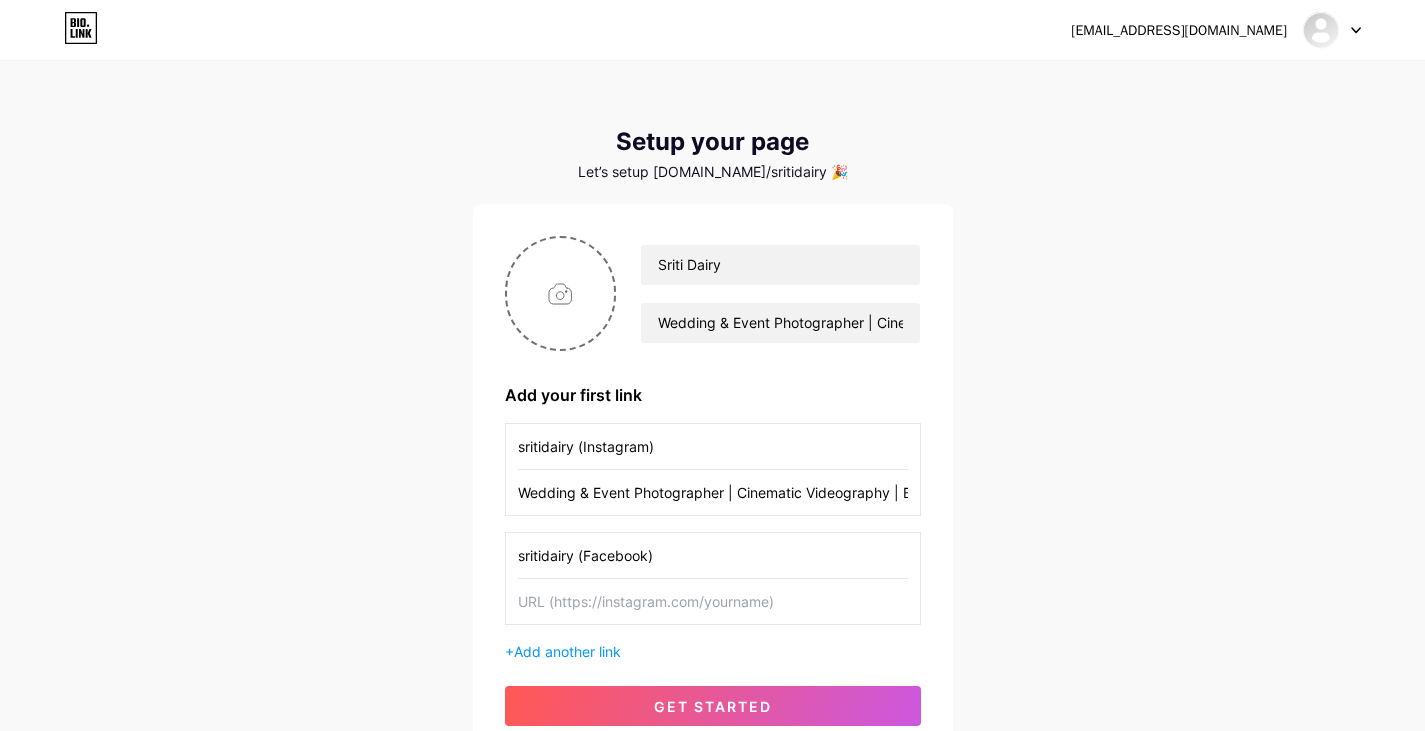 paste on "[URL][DOMAIN_NAME]" 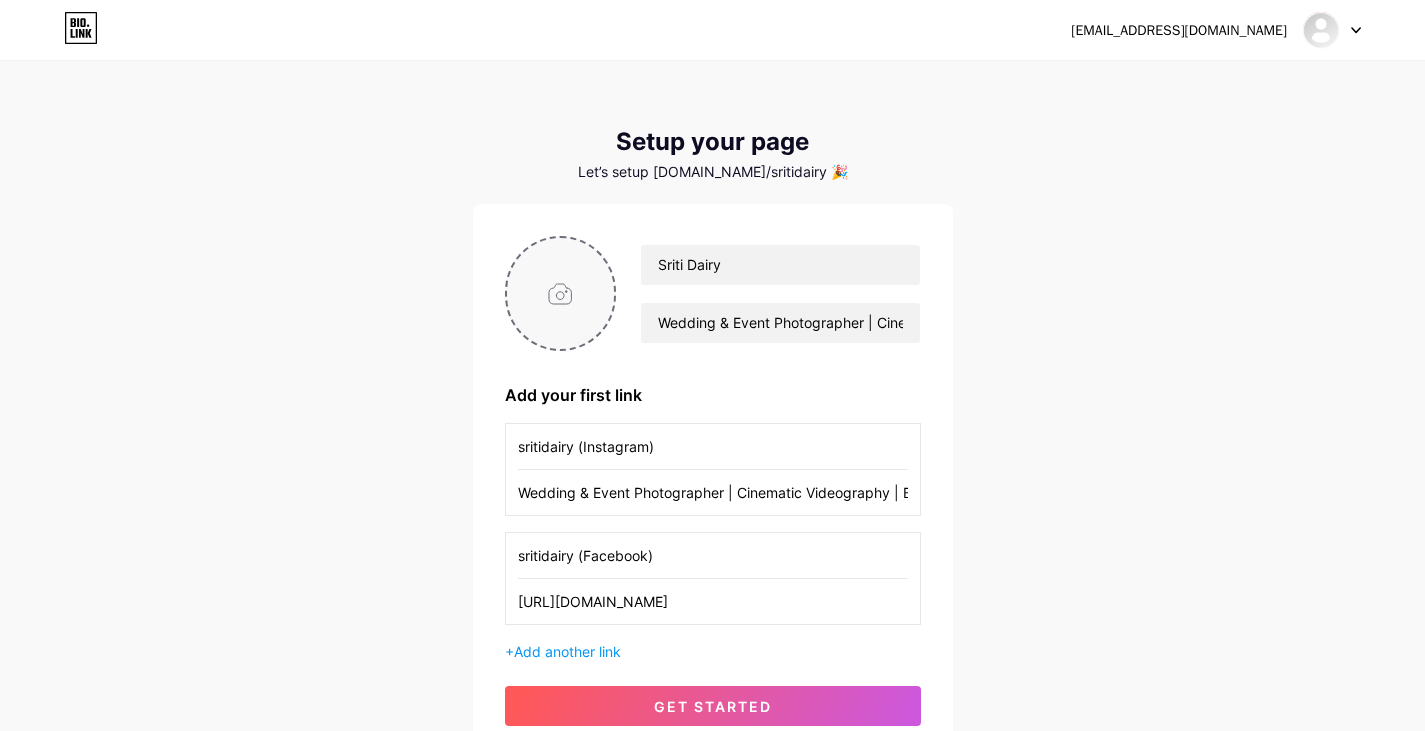 type on "[URL][DOMAIN_NAME]" 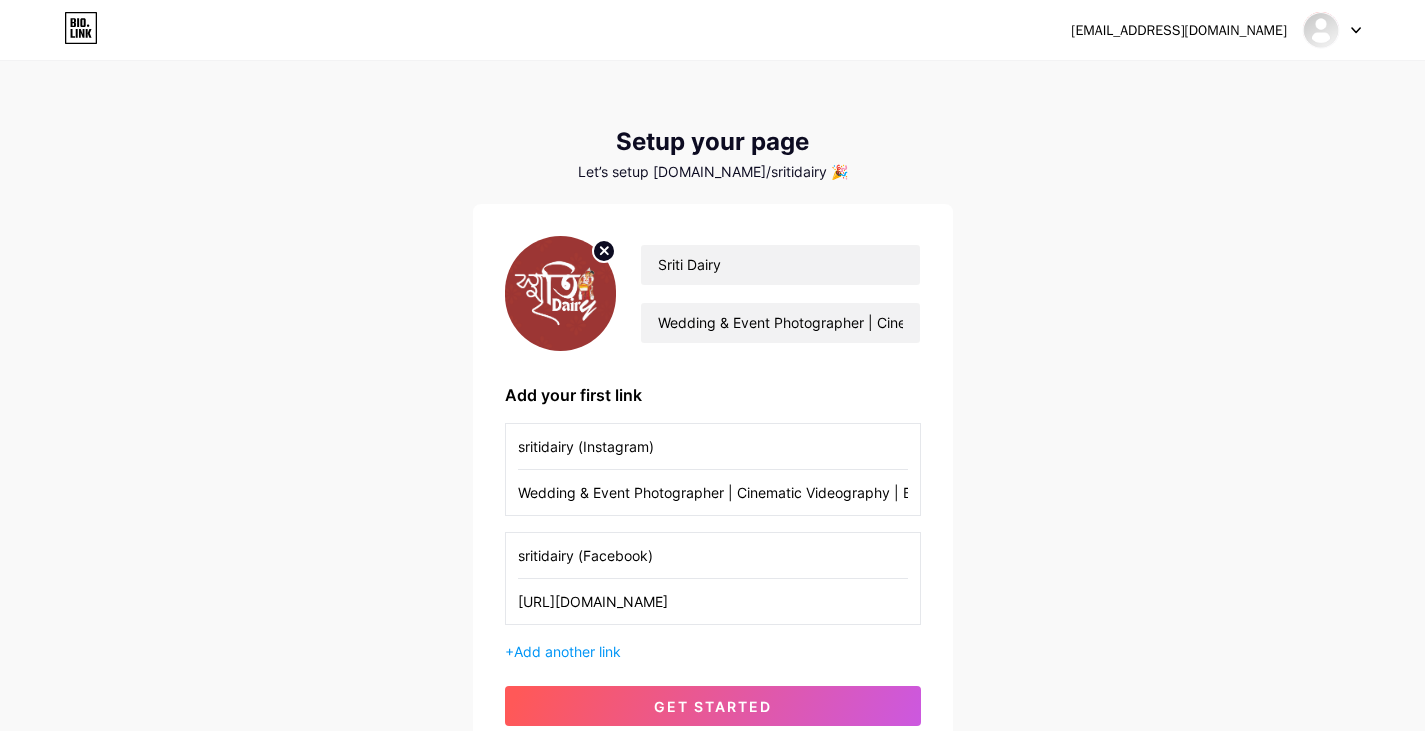 click at bounding box center [561, 293] 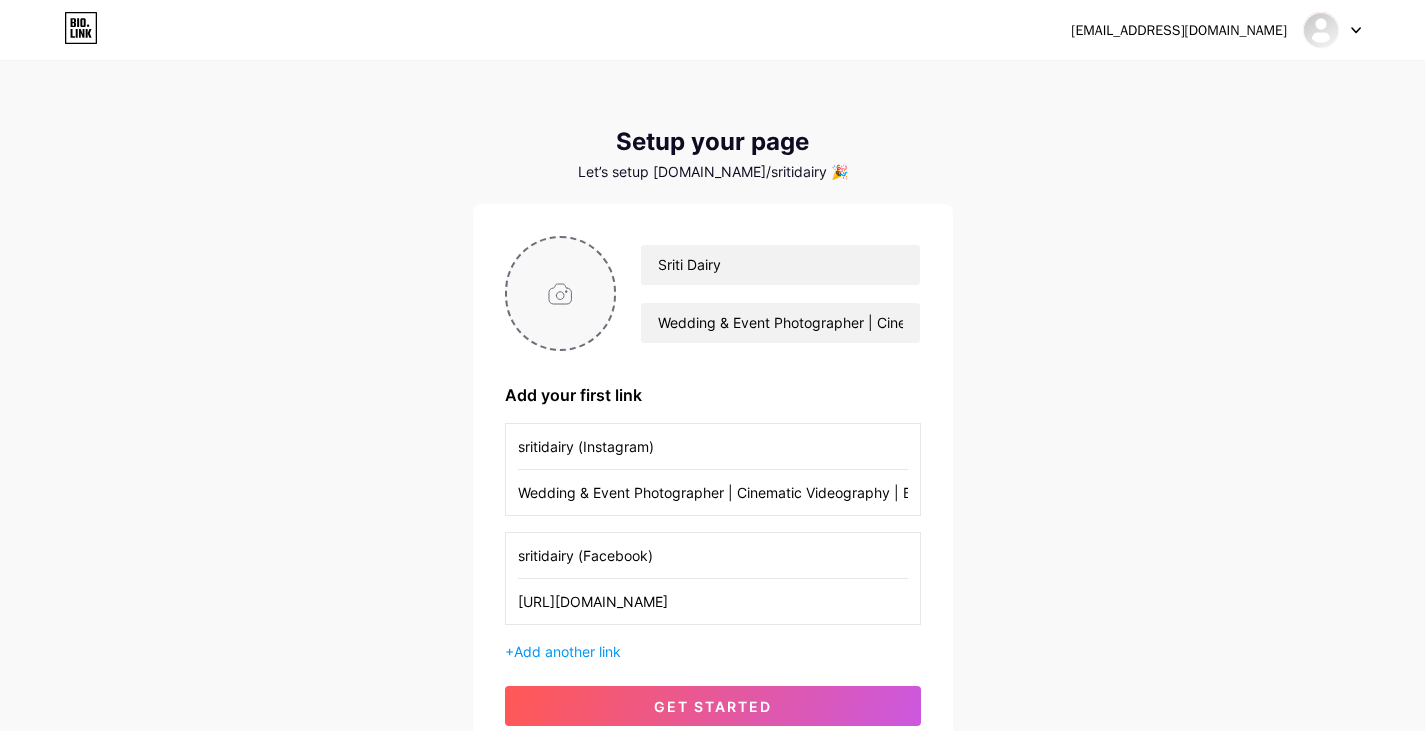 click at bounding box center (561, 293) 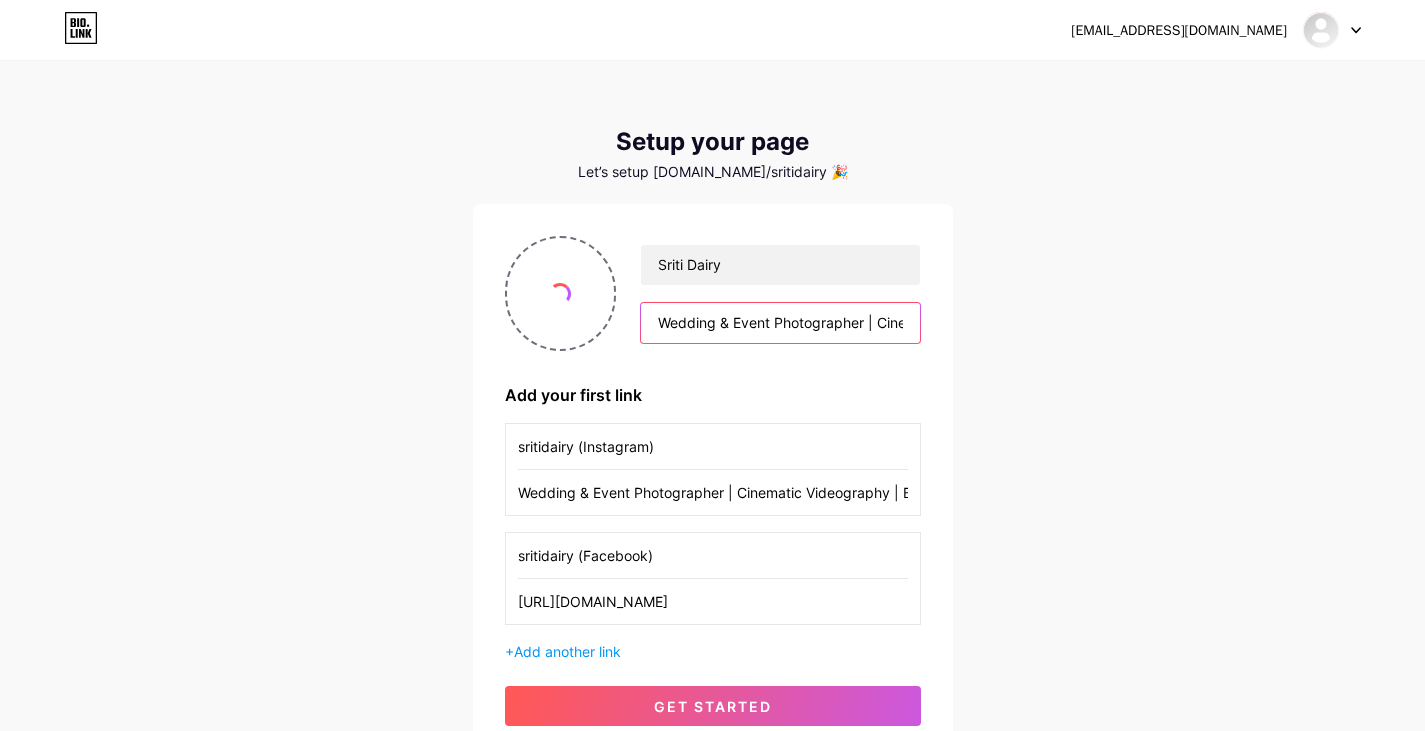 click on "Wedding & Event Photographer | Cinematic Videography | Based in [GEOGRAPHIC_DATA]" at bounding box center [780, 323] 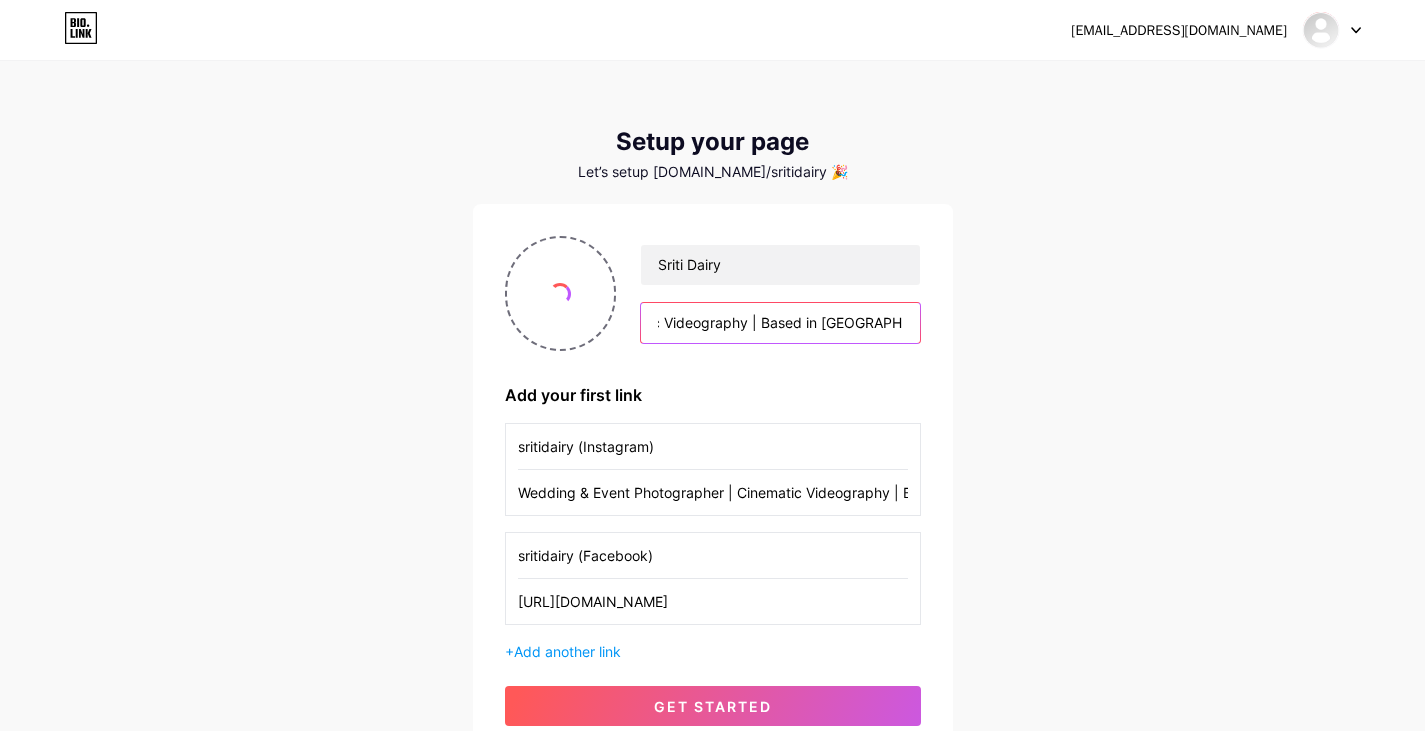scroll, scrollTop: 0, scrollLeft: 284, axis: horizontal 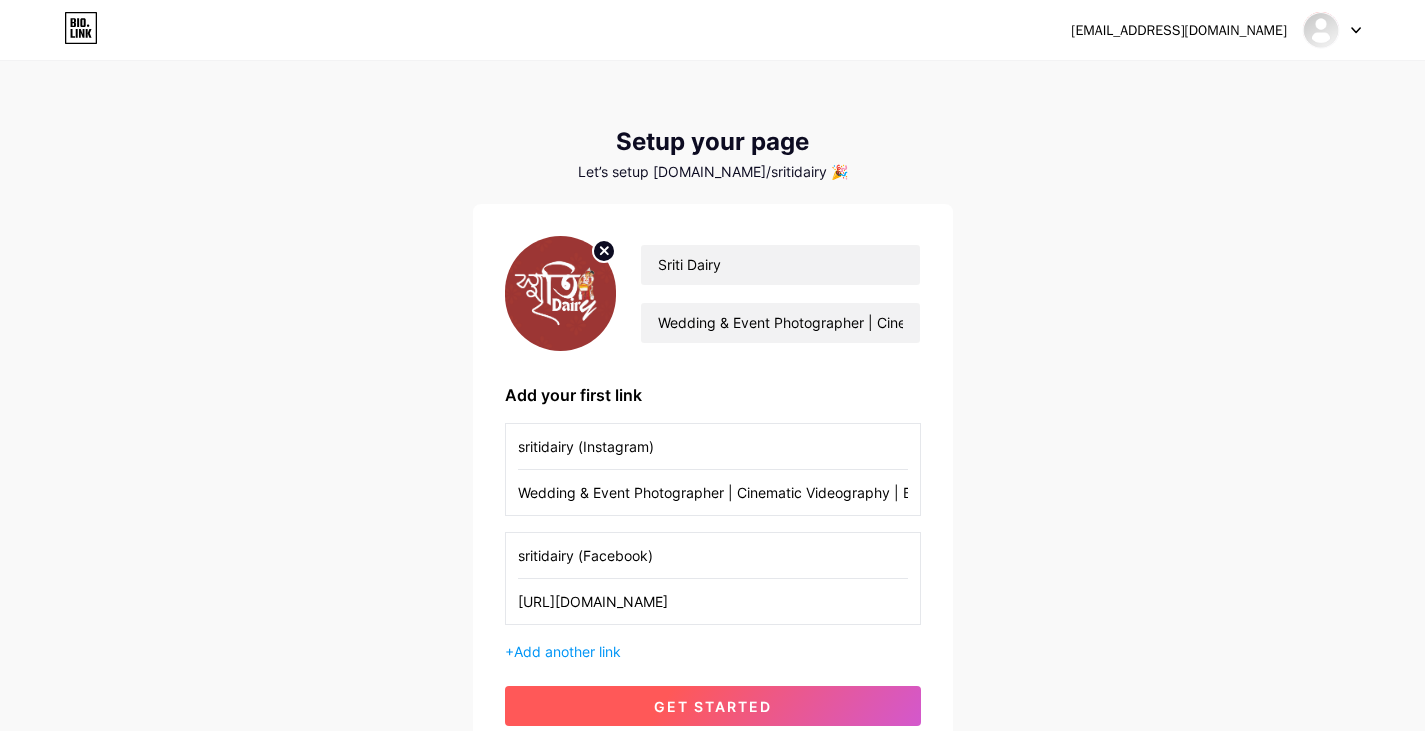 click on "get started" at bounding box center (713, 706) 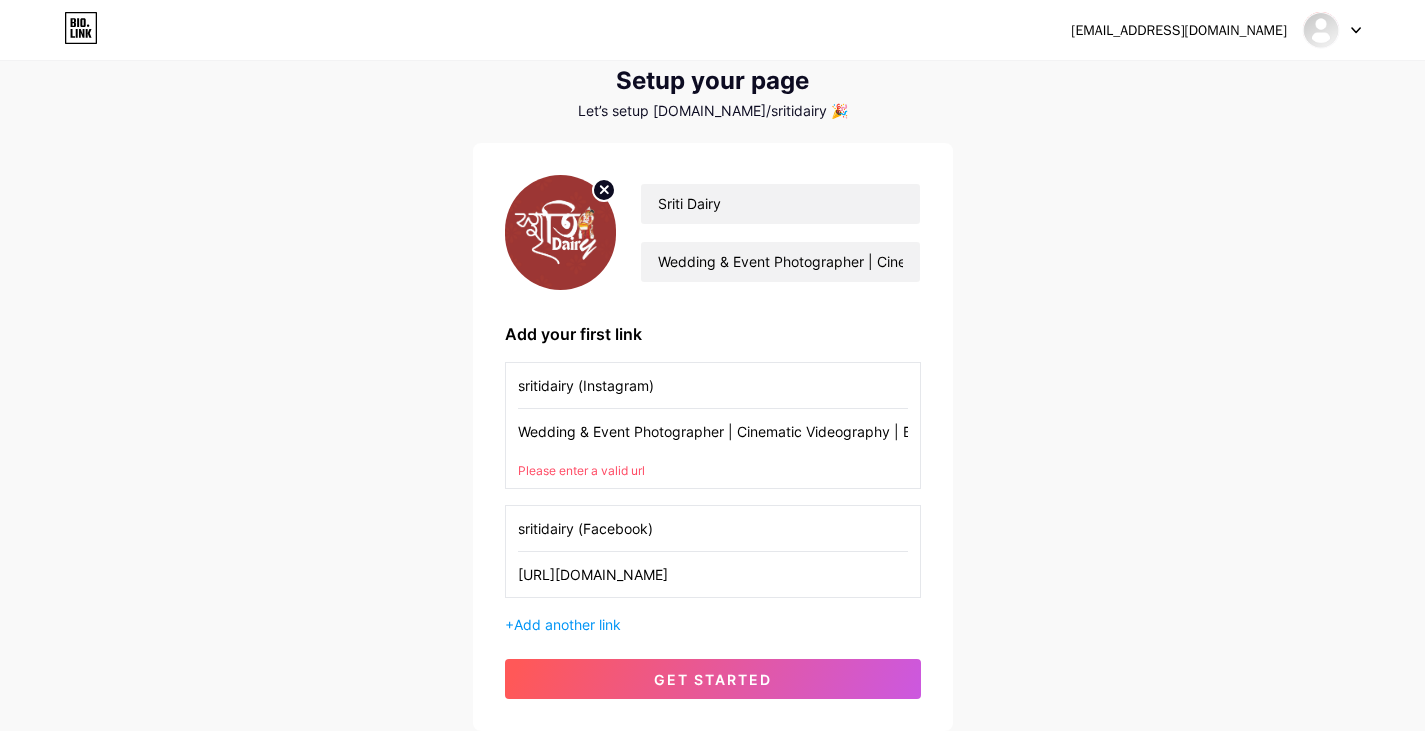 scroll, scrollTop: 100, scrollLeft: 0, axis: vertical 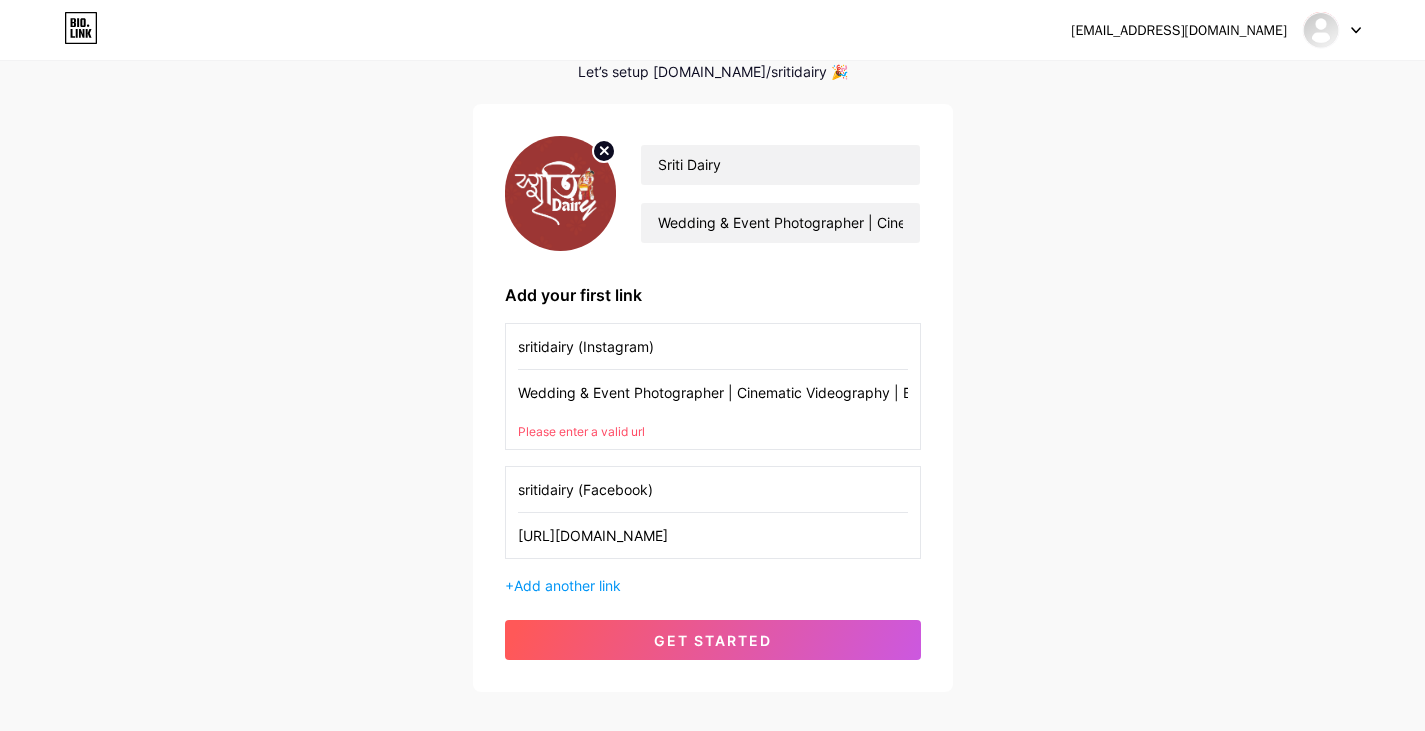 click on "Wedding & Event Photographer | Cinematic Videography | Based in [GEOGRAPHIC_DATA]" at bounding box center [713, 392] 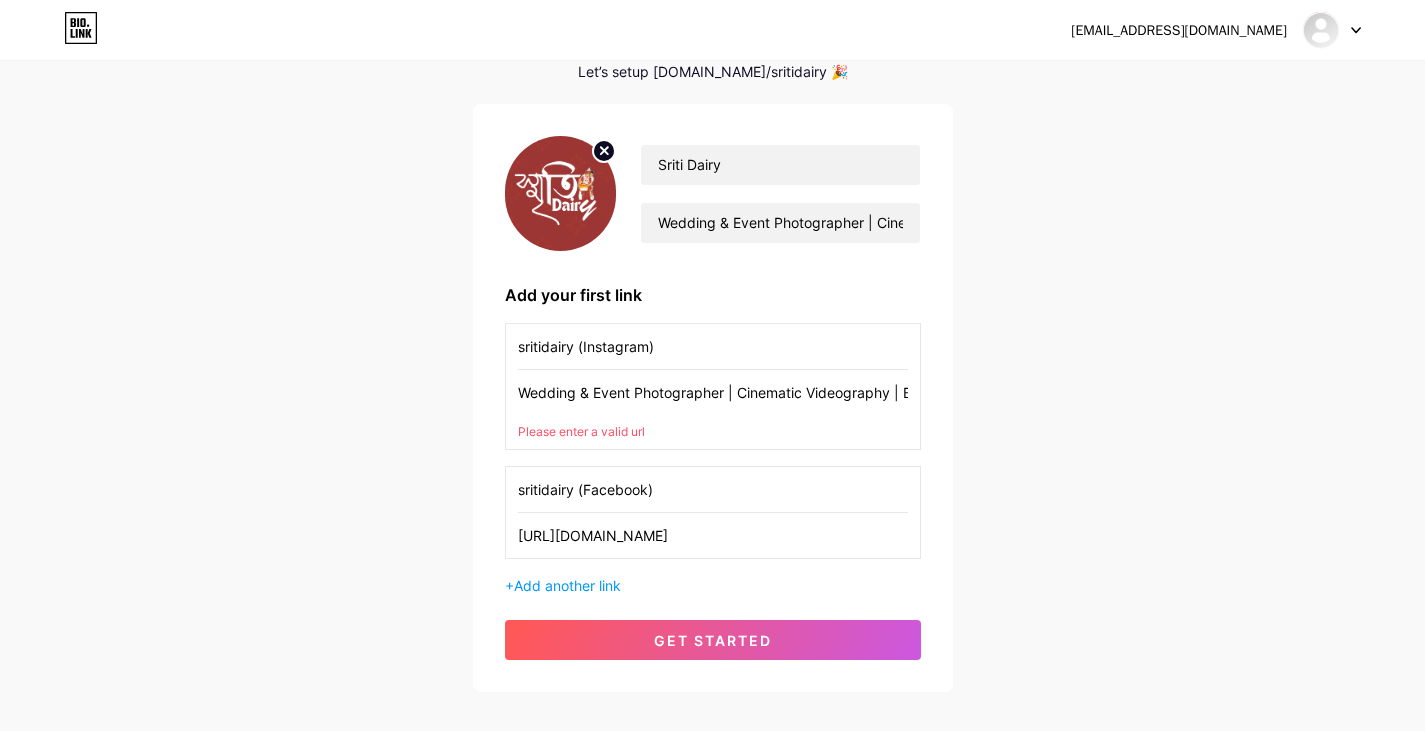 click on "Wedding & Event Photographer | Cinematic Videography | Based in [GEOGRAPHIC_DATA]" at bounding box center [713, 392] 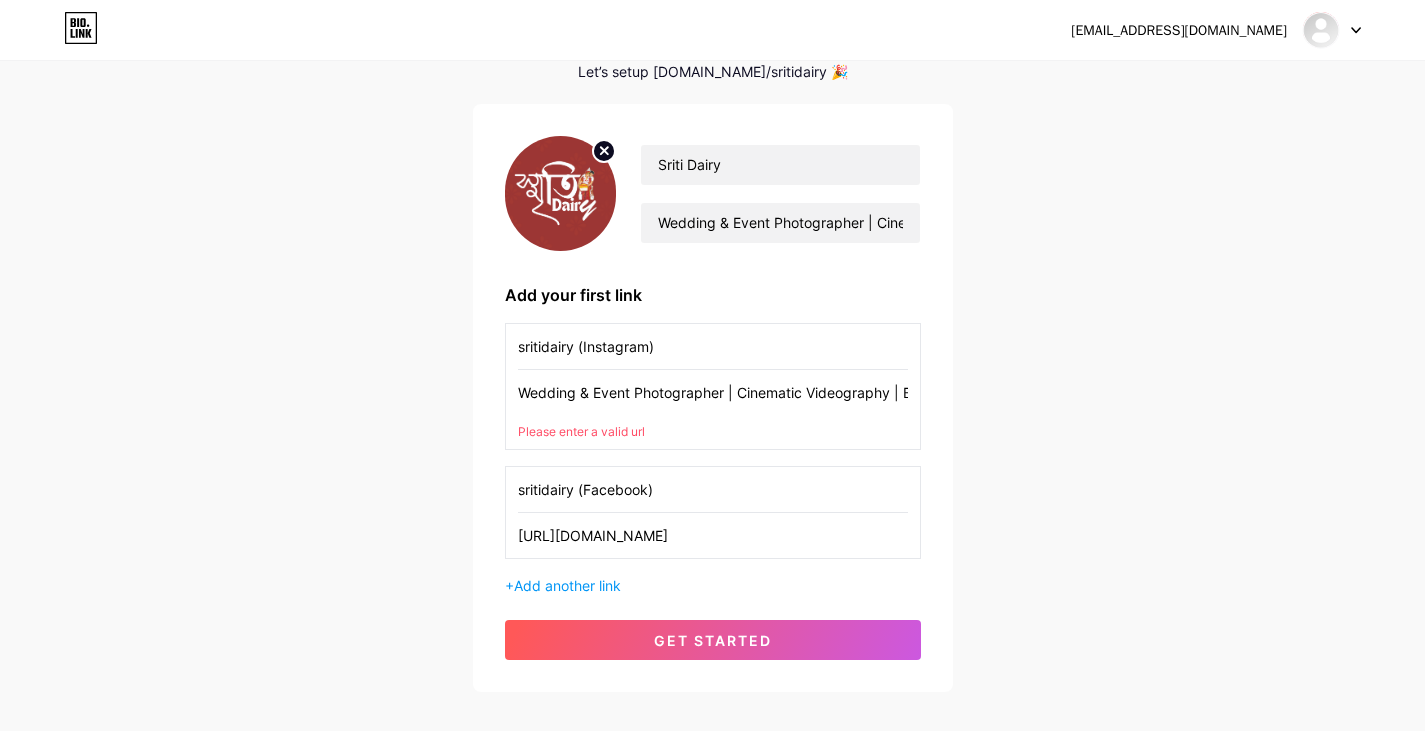 click on "Wedding & Event Photographer | Cinematic Videography | Based in [GEOGRAPHIC_DATA]" at bounding box center (713, 392) 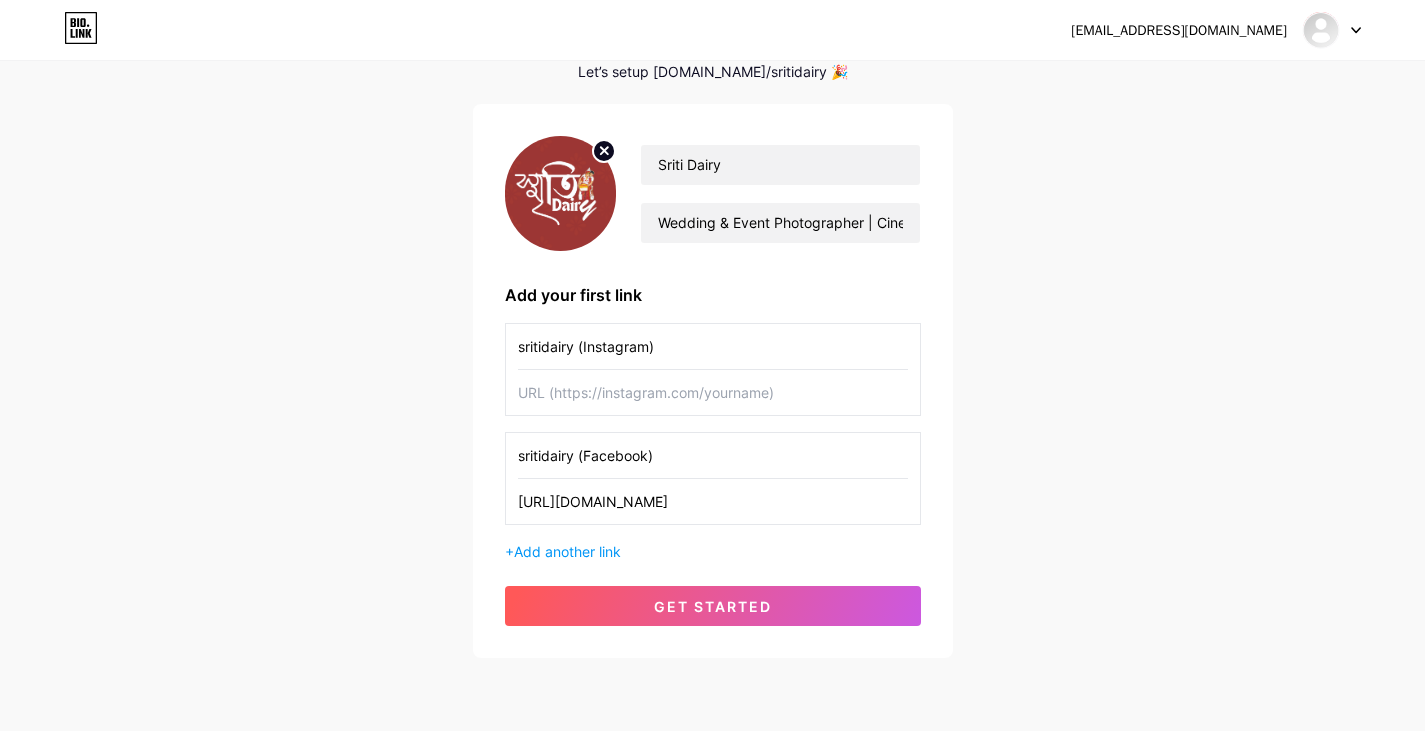 click at bounding box center (713, 392) 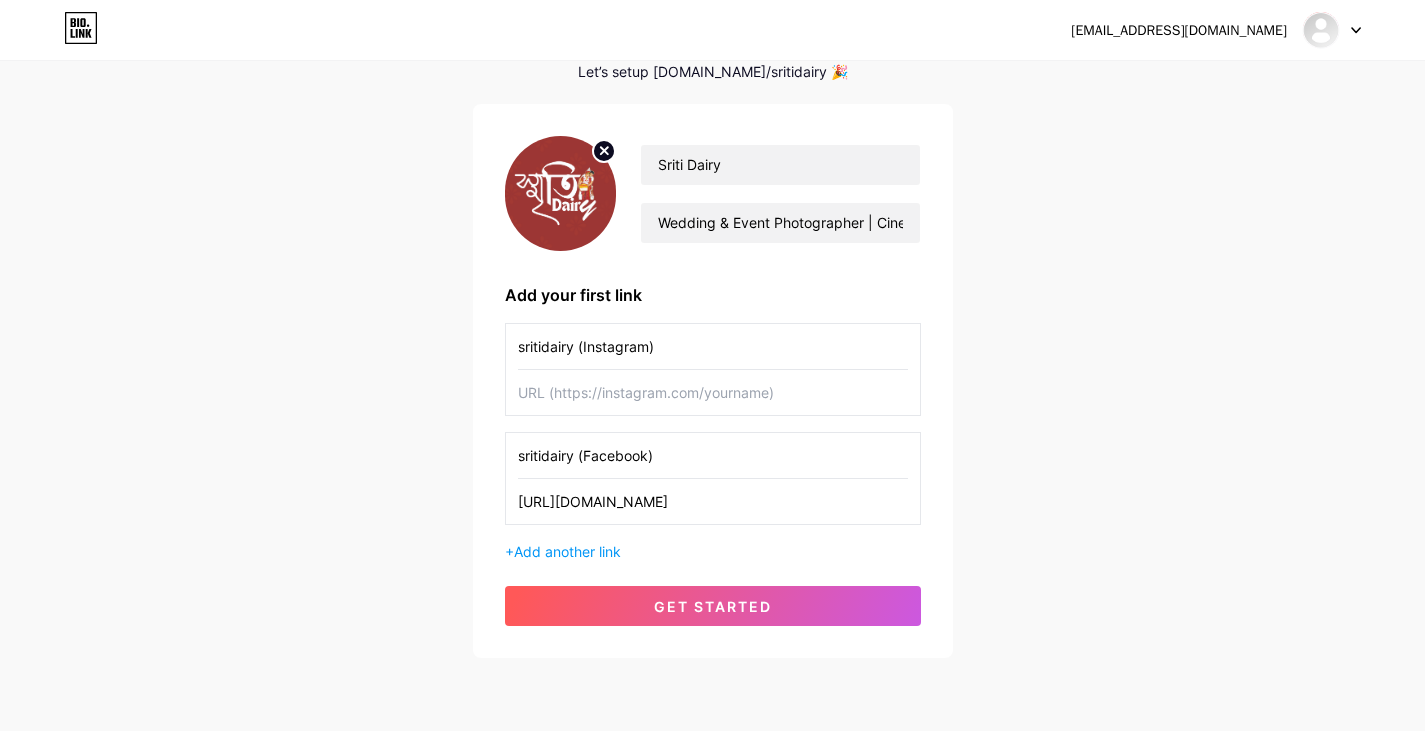 paste on "[URL][DOMAIN_NAME]" 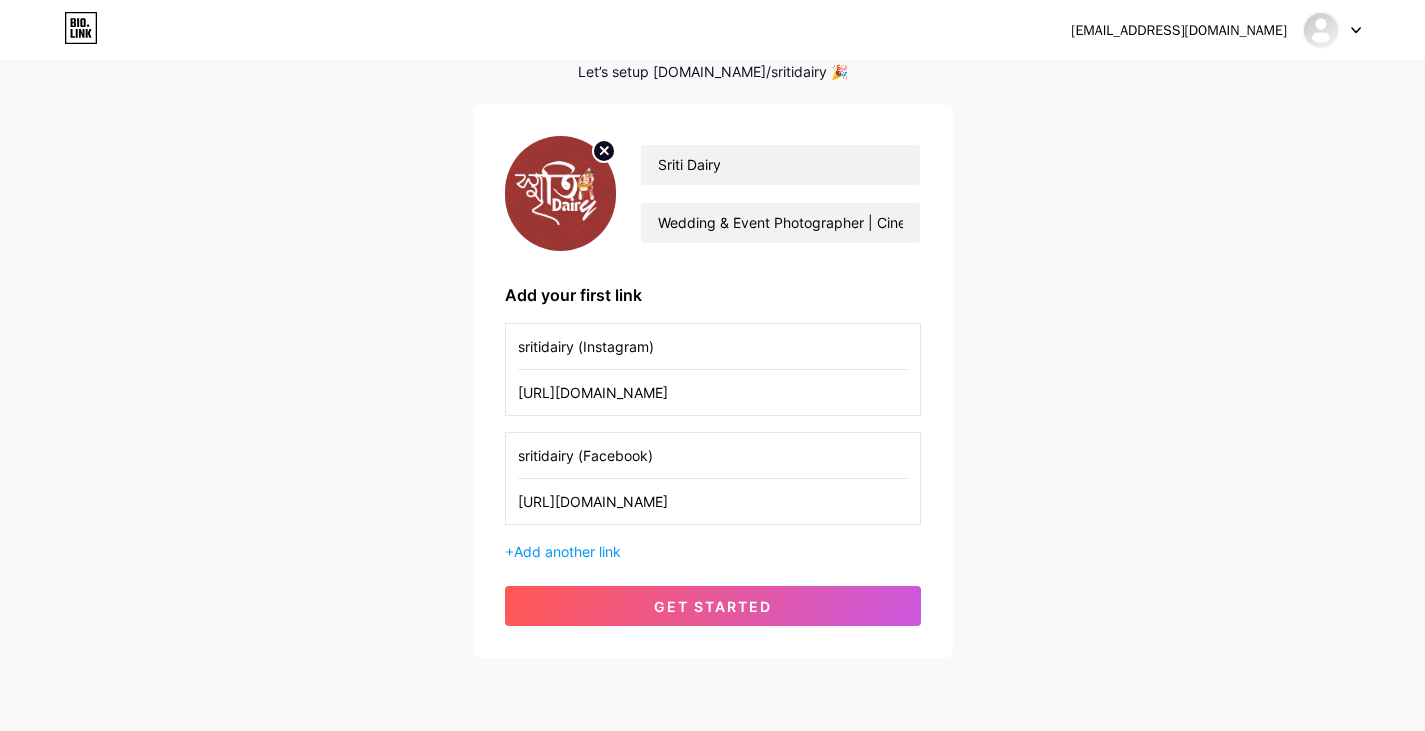 scroll, scrollTop: 0, scrollLeft: 32, axis: horizontal 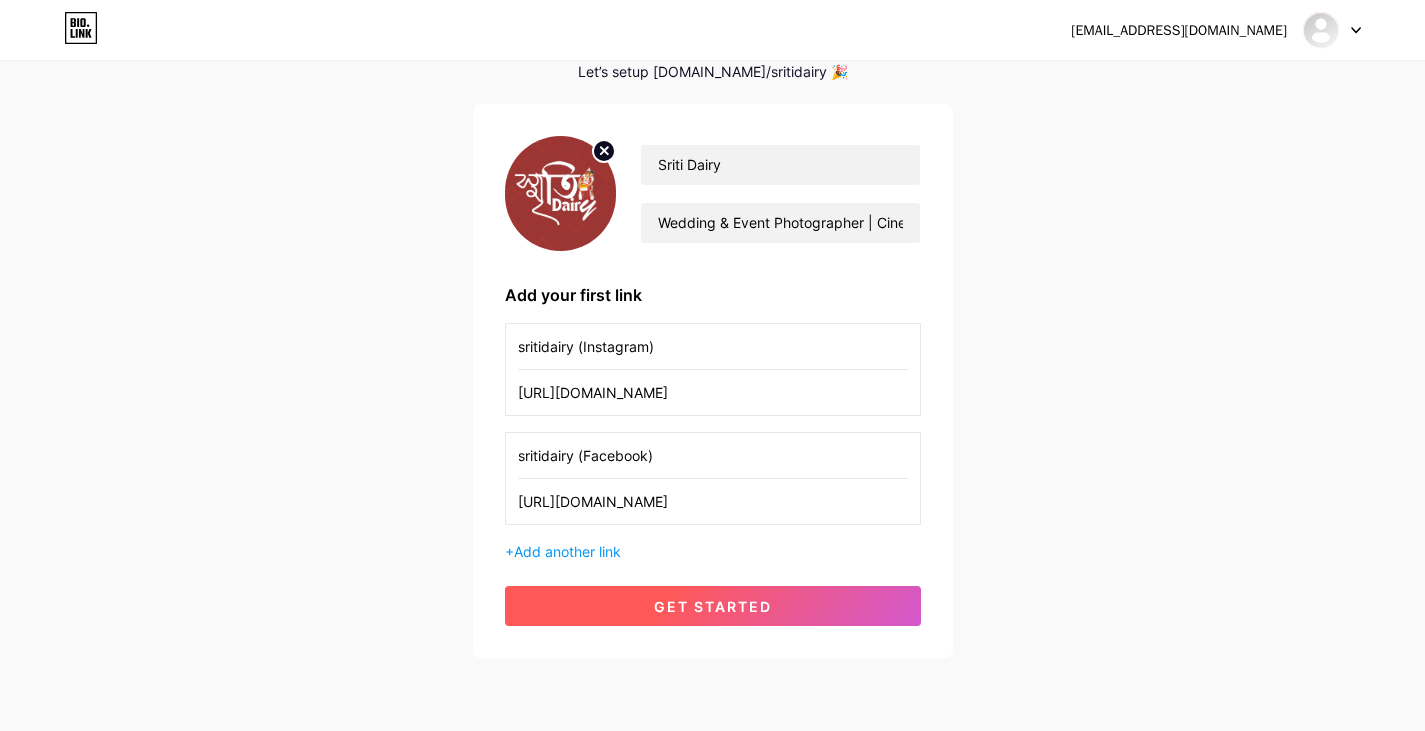 type on "[URL][DOMAIN_NAME]" 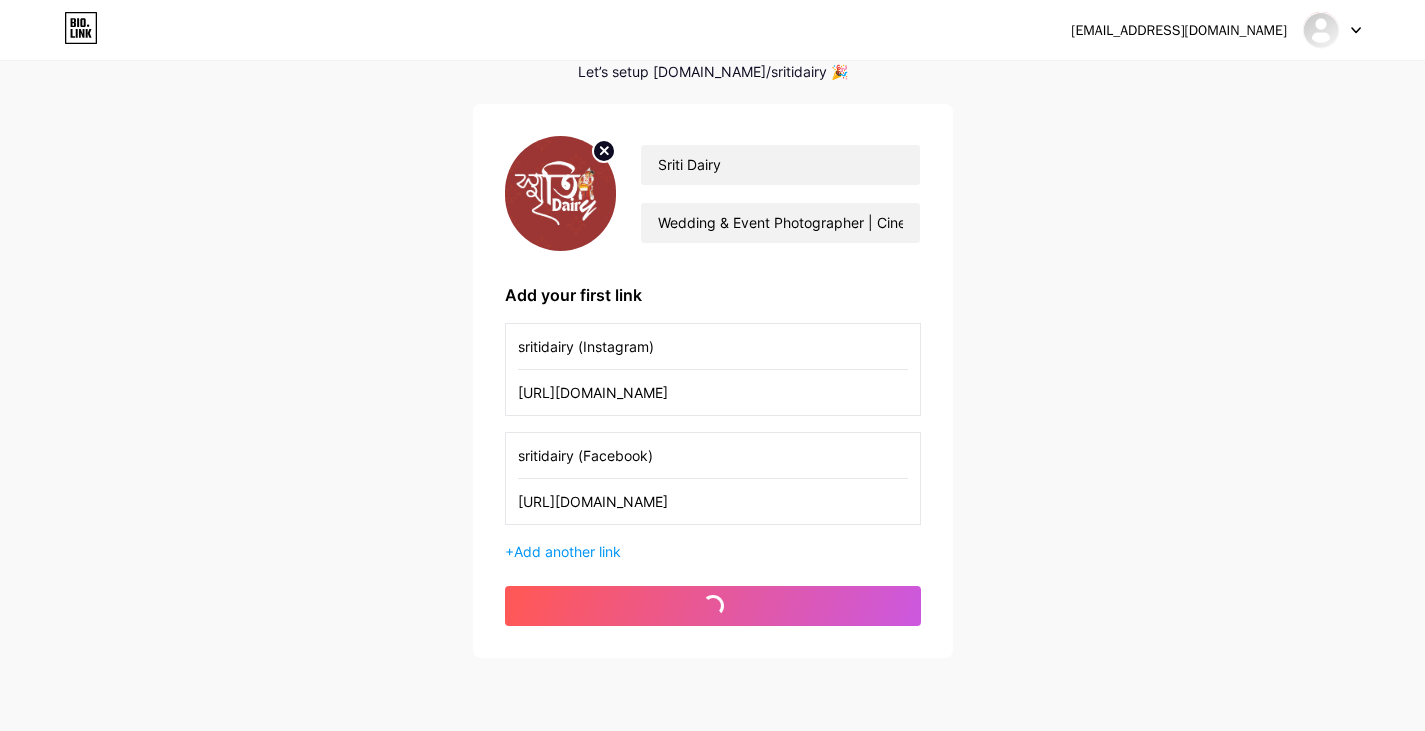 scroll, scrollTop: 0, scrollLeft: 0, axis: both 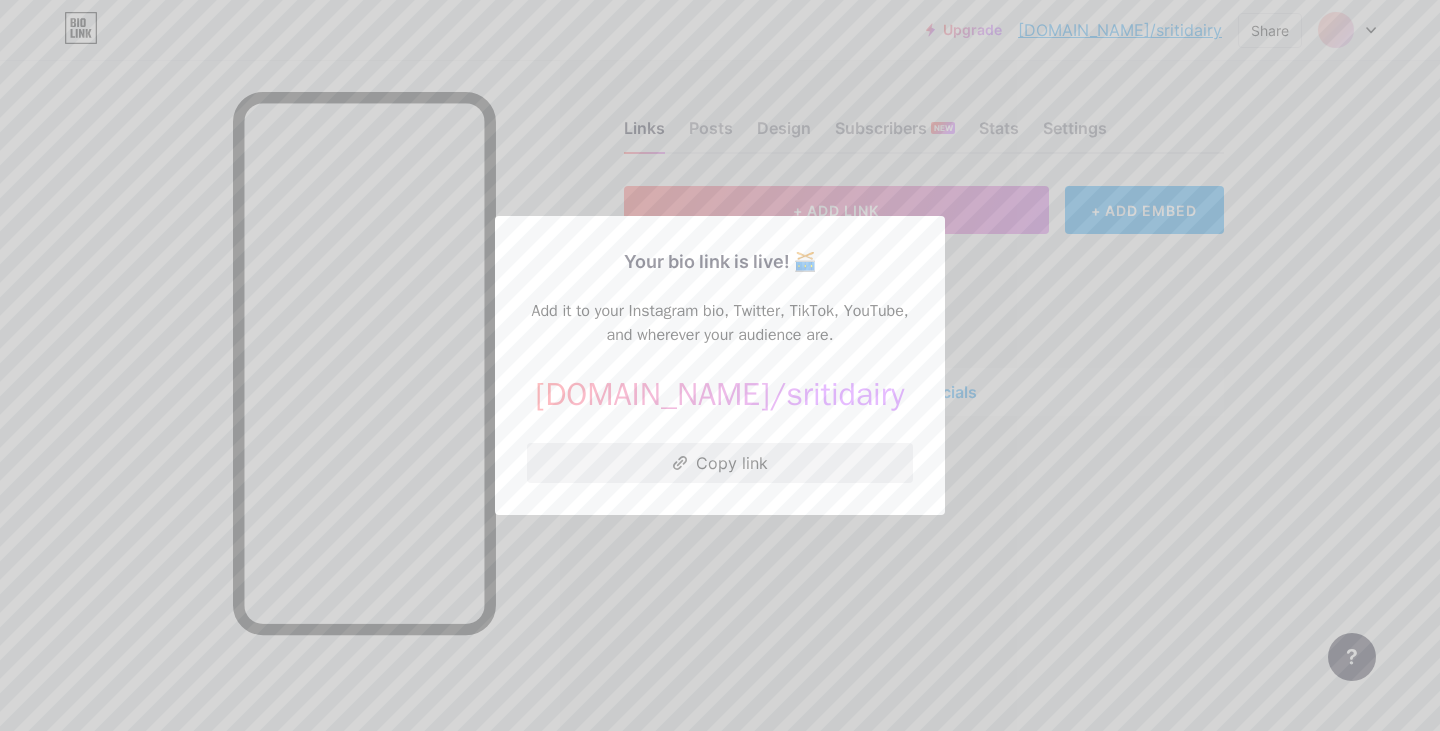 click on "Copy link" at bounding box center [720, 463] 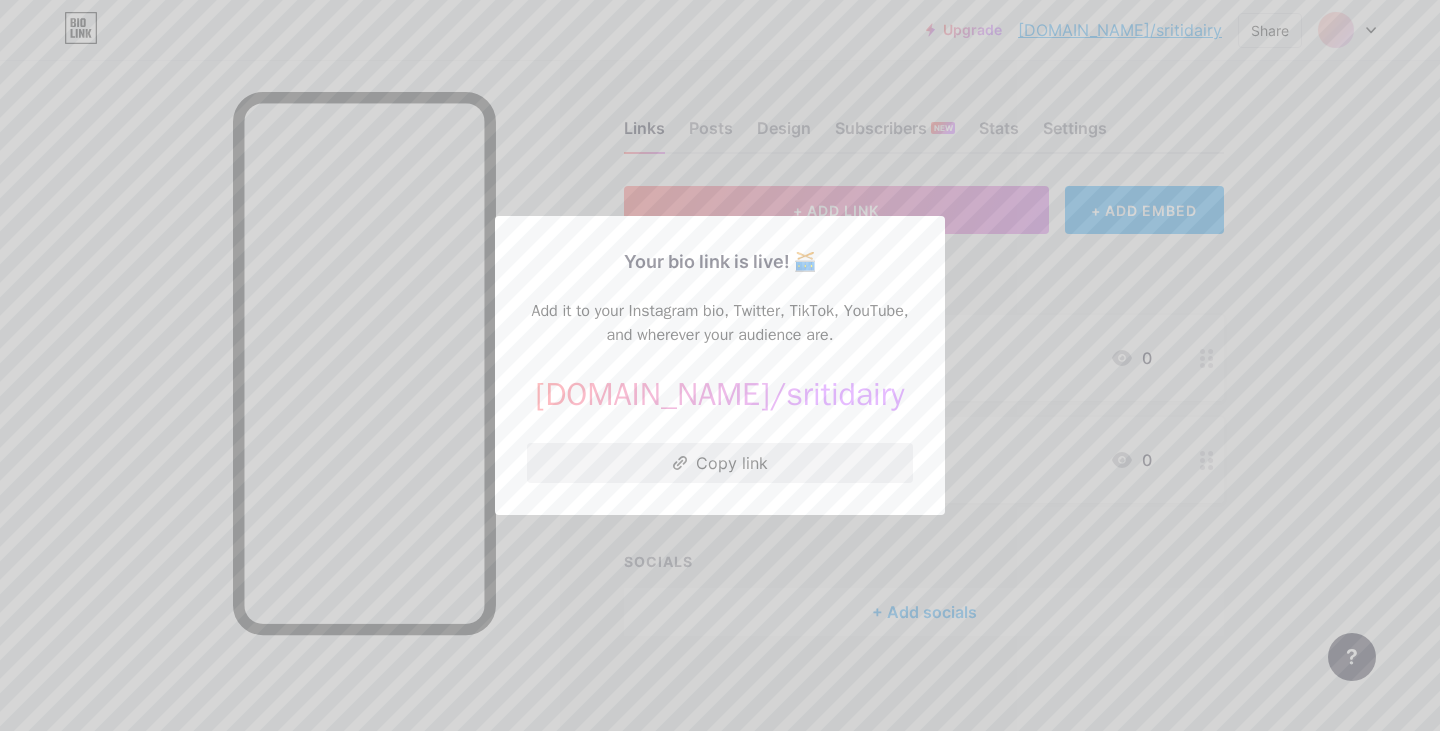 click on "Copy link" at bounding box center [720, 463] 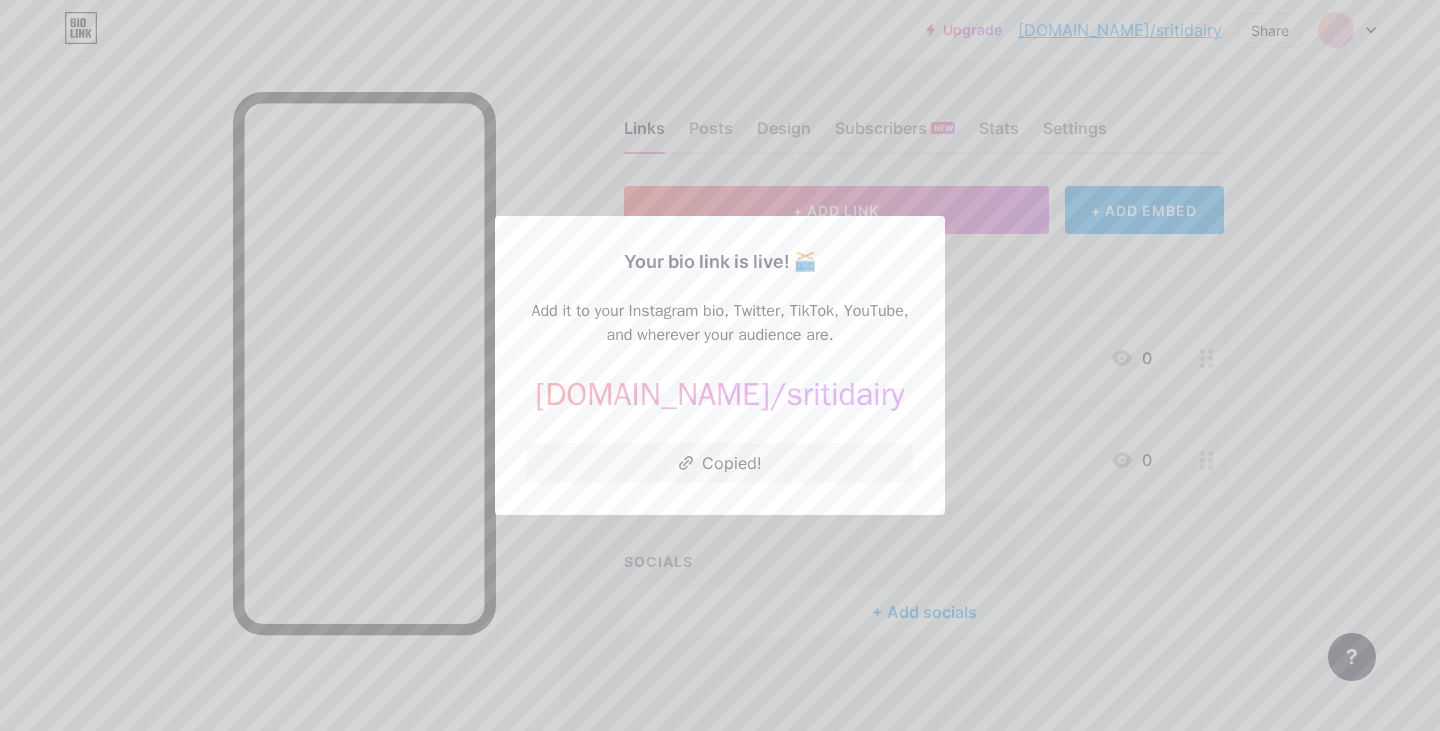 click at bounding box center (720, 365) 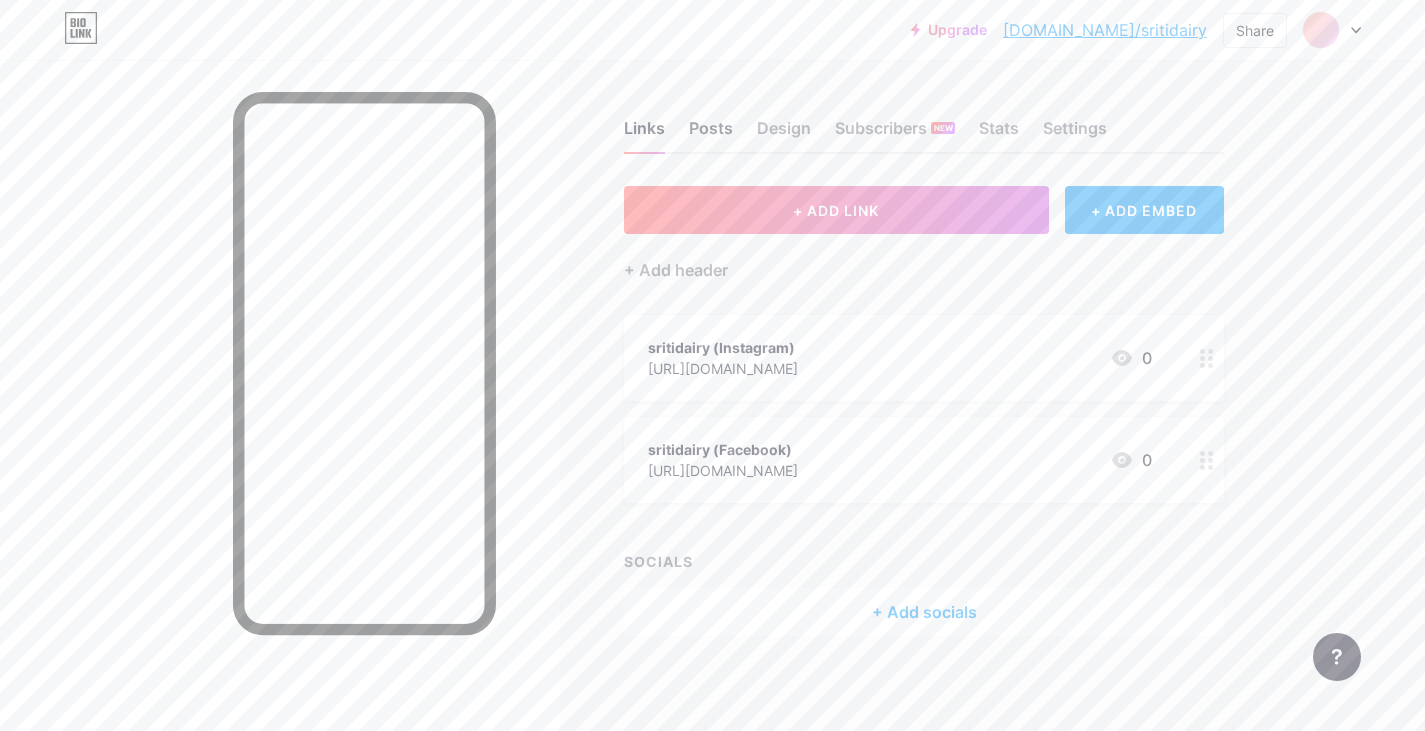 click on "Posts" at bounding box center (711, 134) 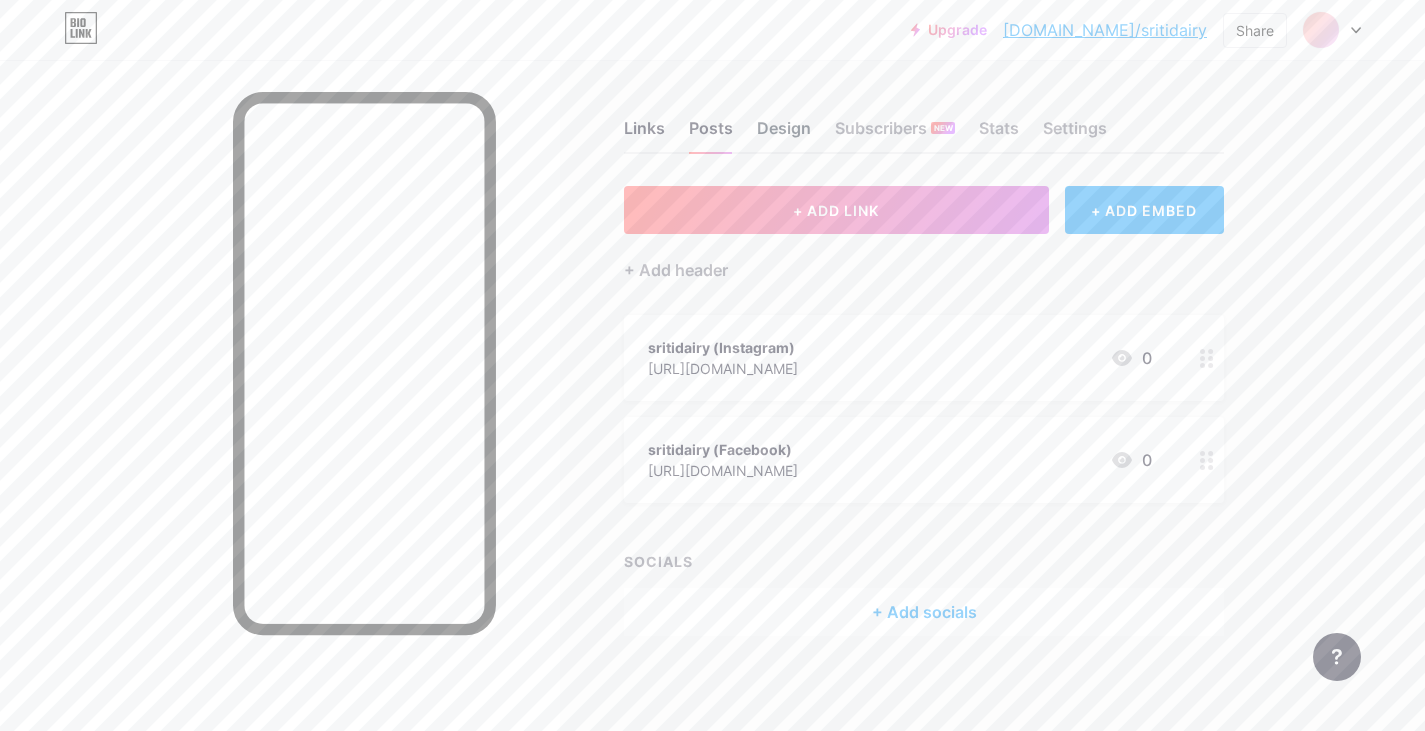 click on "Design" at bounding box center (784, 134) 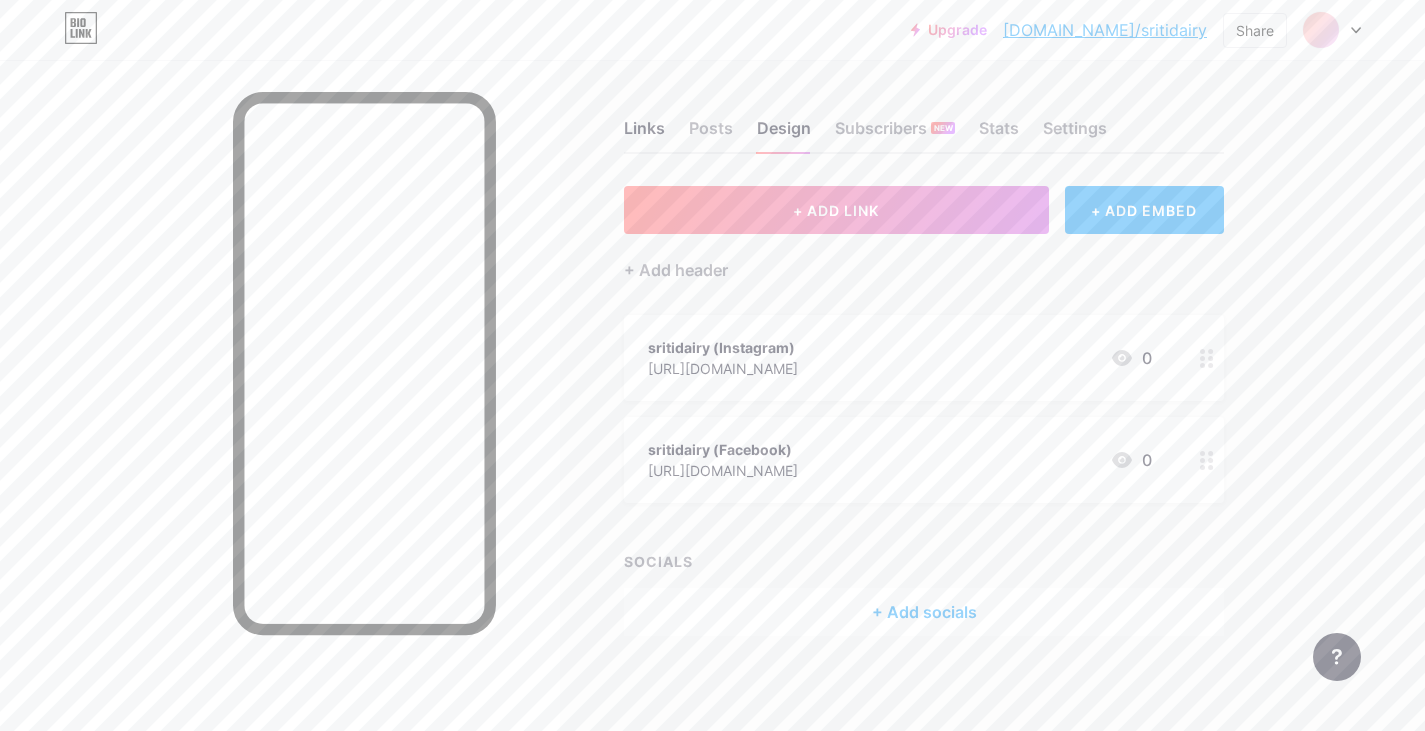click on "Links
Posts
Design
Subscribers
NEW
Stats
Settings" at bounding box center [924, 119] 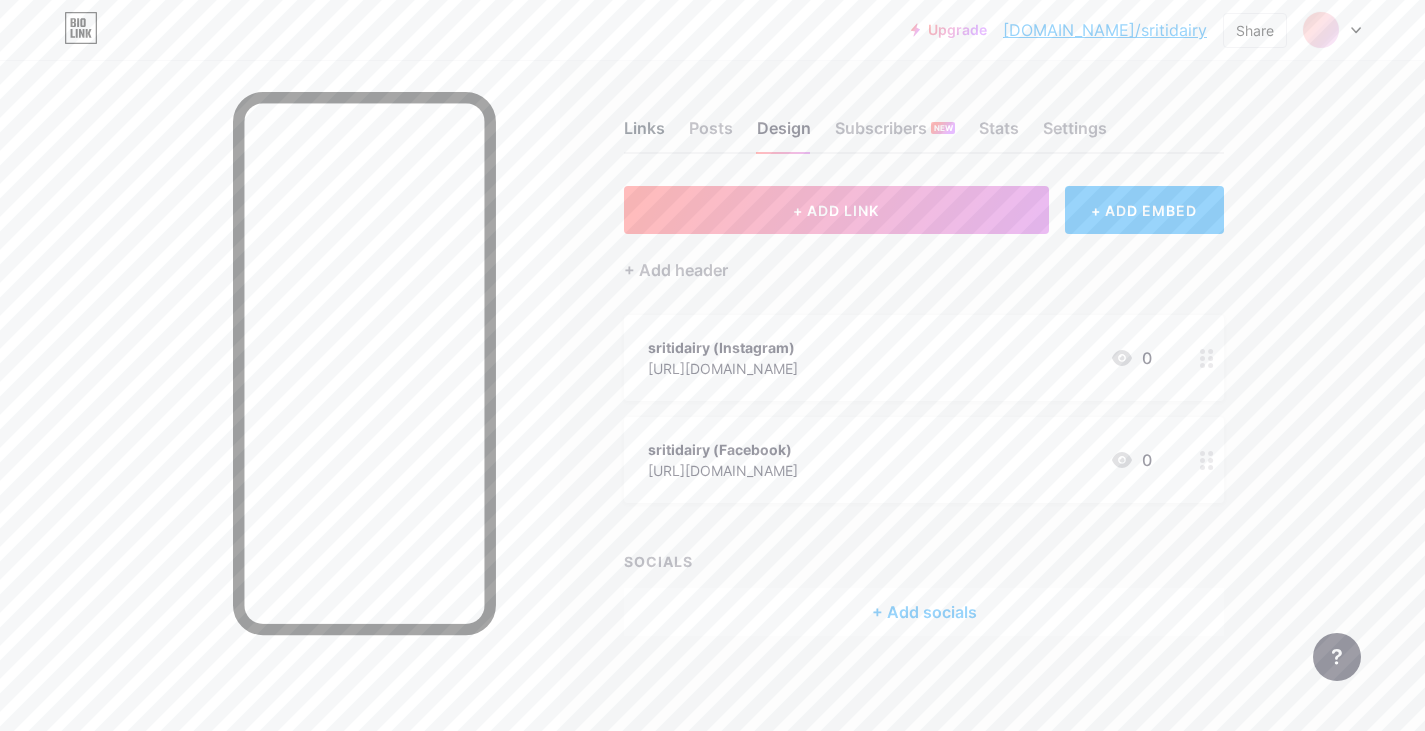 click on "Links" at bounding box center (644, 134) 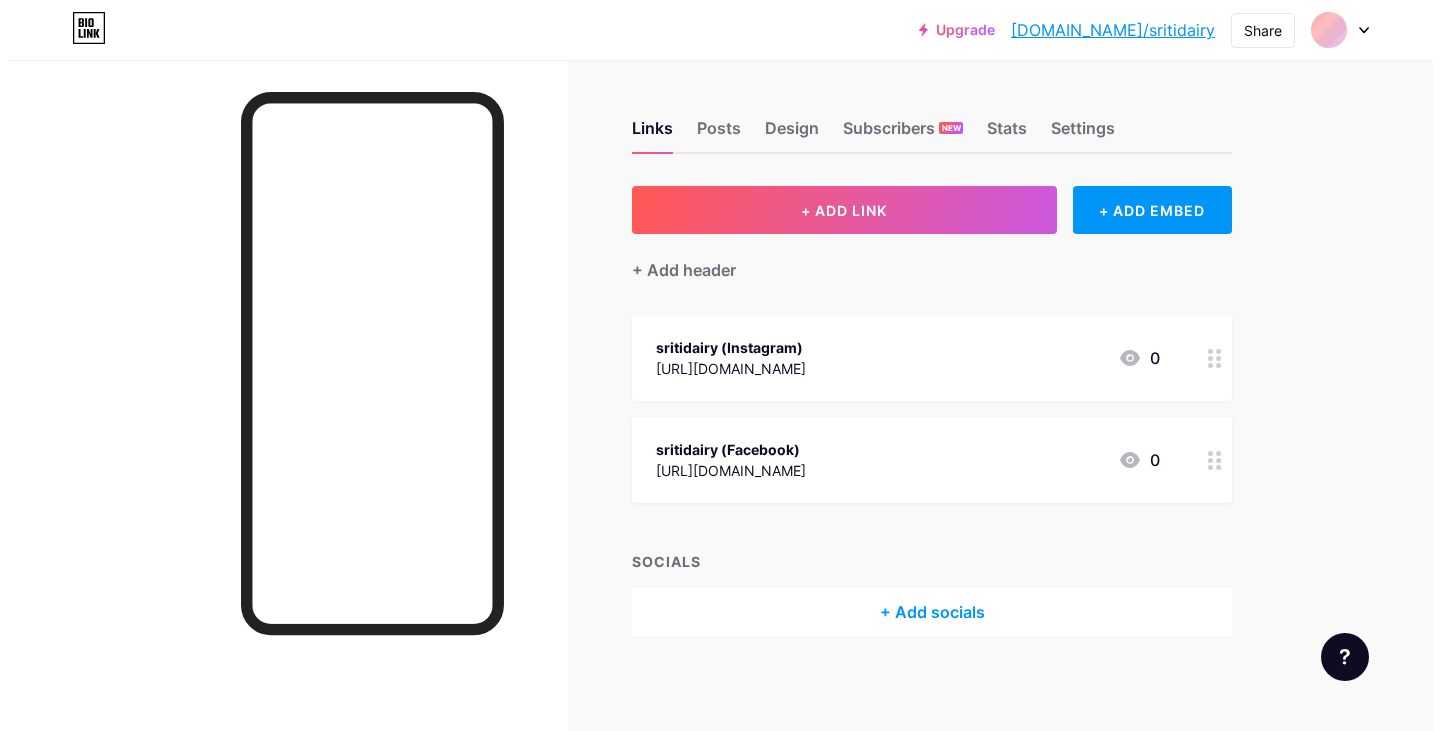 scroll, scrollTop: 0, scrollLeft: 0, axis: both 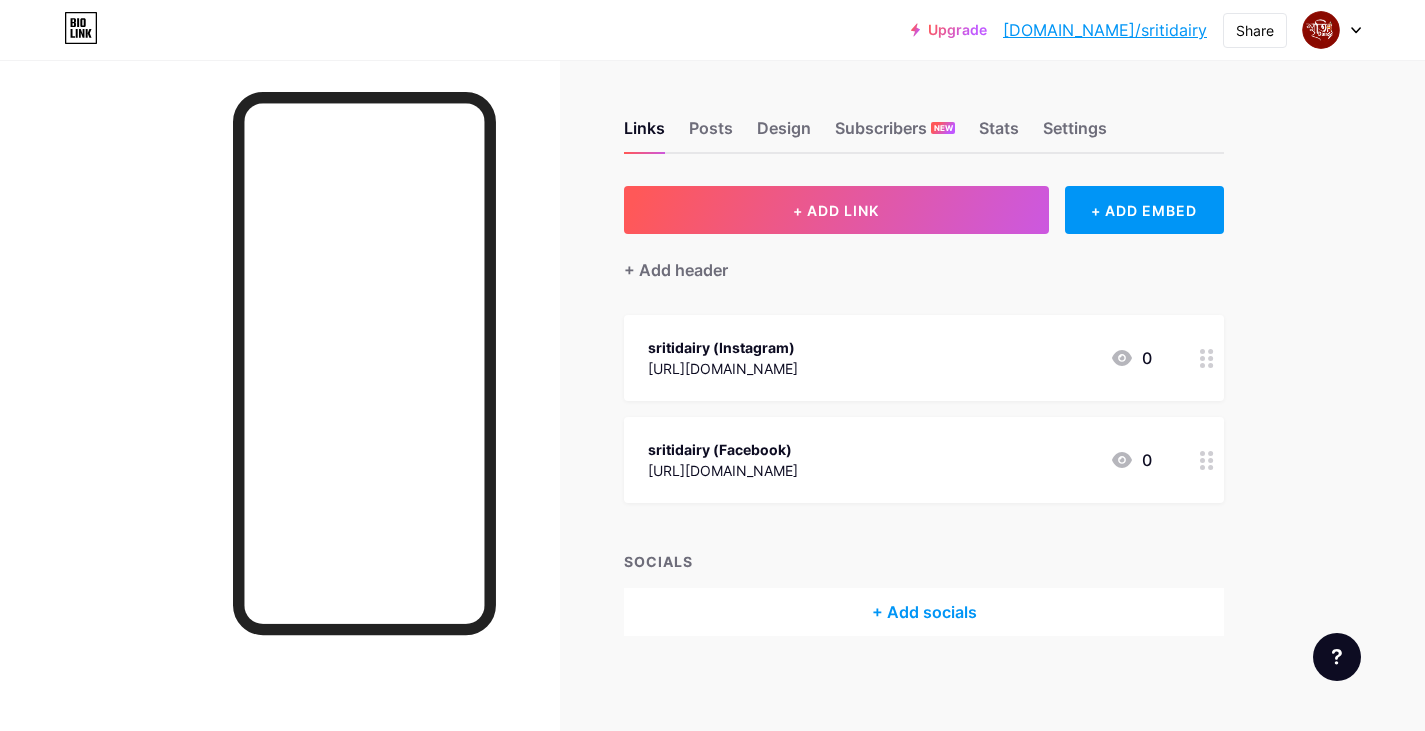 click on "[DOMAIN_NAME]/sritidairy" at bounding box center [1105, 30] 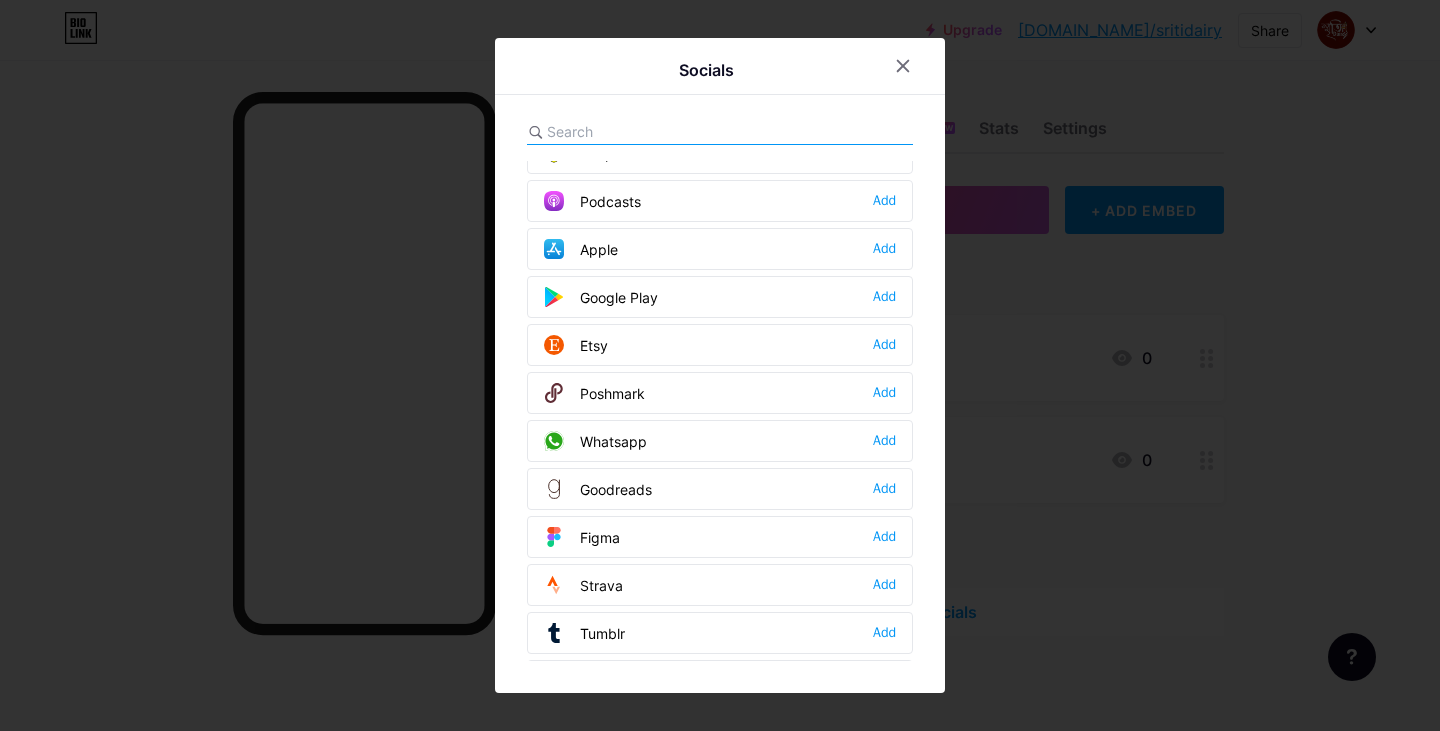 scroll, scrollTop: 1504, scrollLeft: 0, axis: vertical 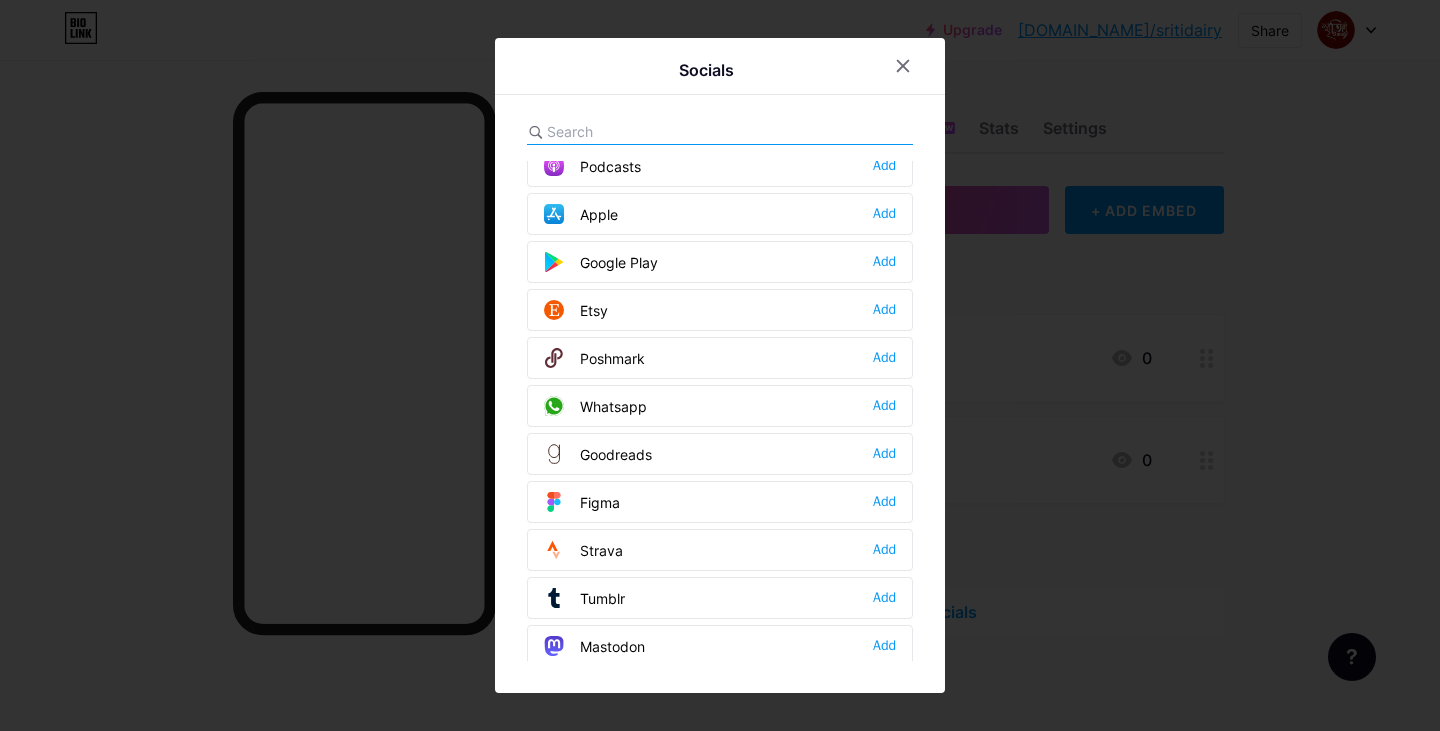 click on "Whatsapp
Add" at bounding box center [720, 406] 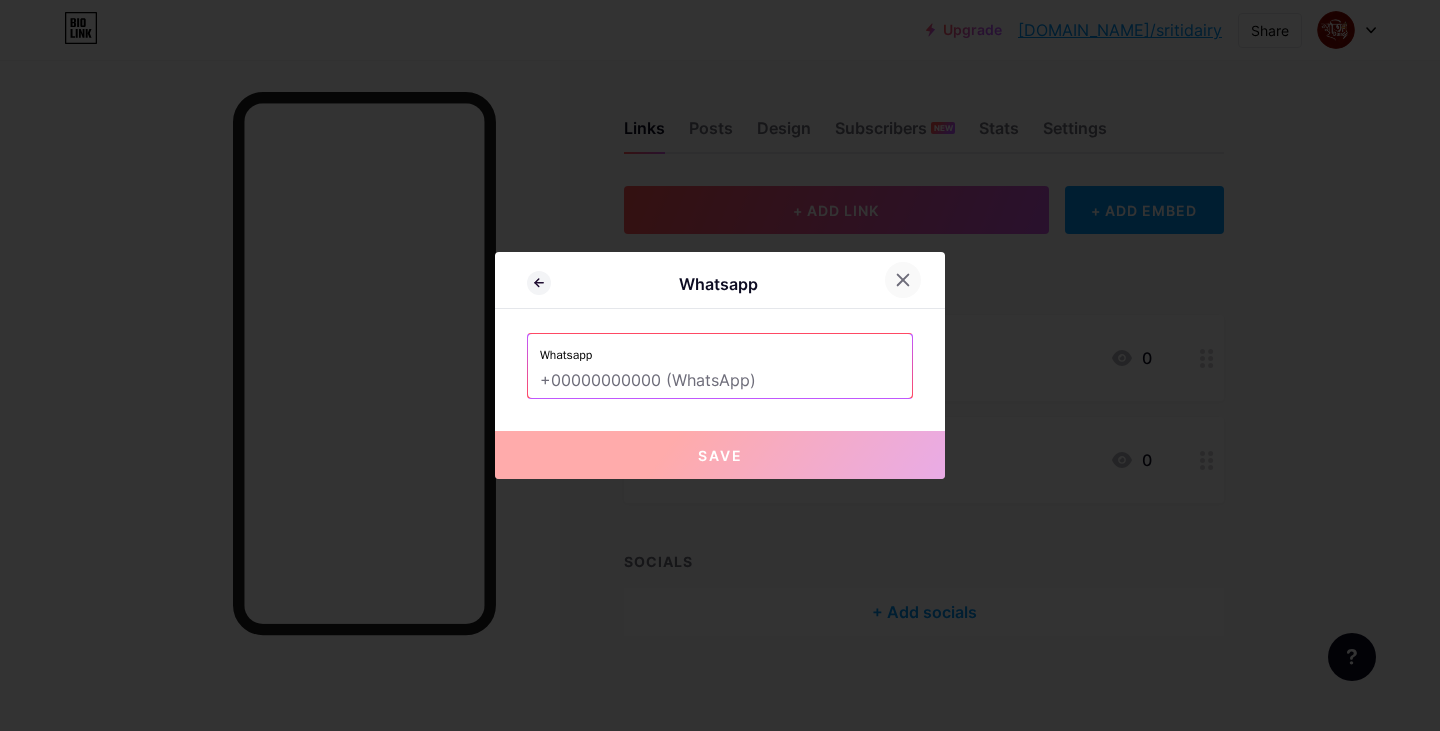 click 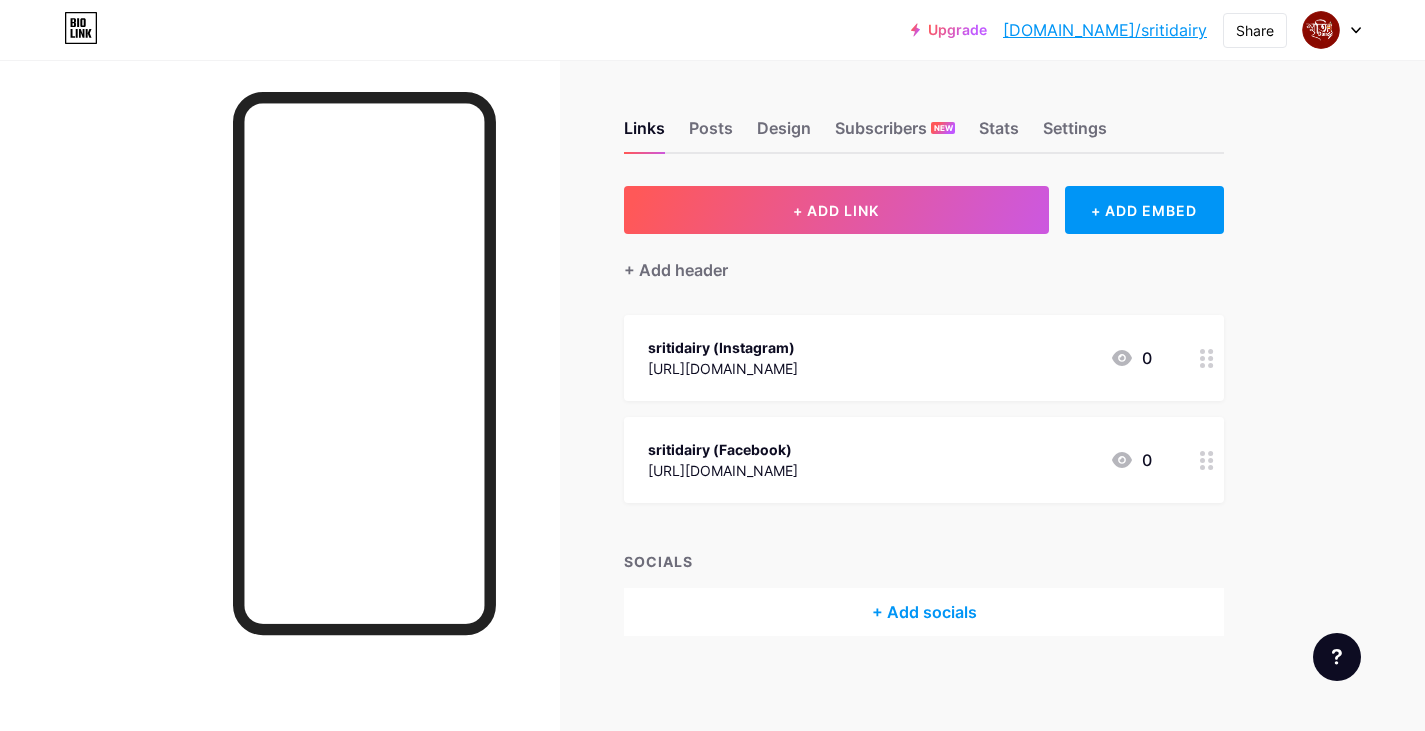 click on "+ Add socials" at bounding box center (924, 612) 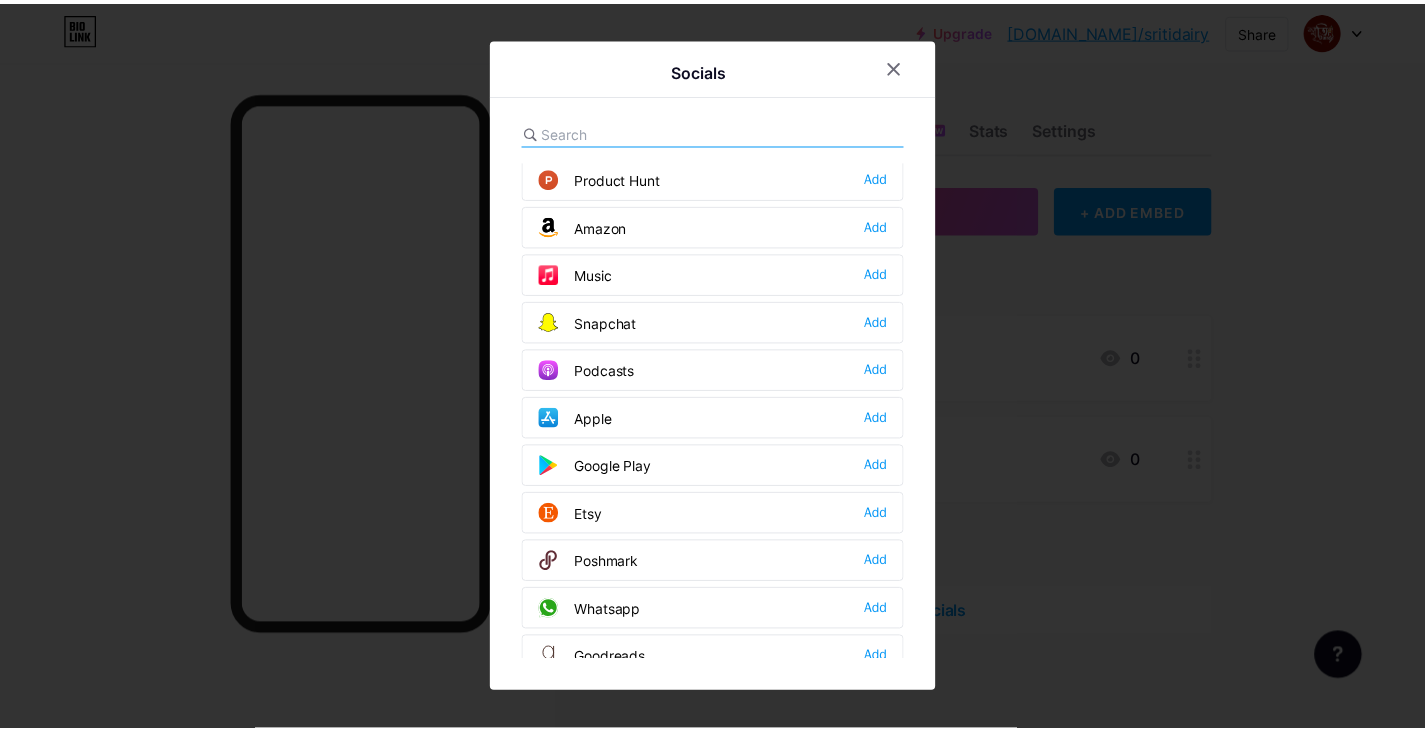 scroll, scrollTop: 1600, scrollLeft: 0, axis: vertical 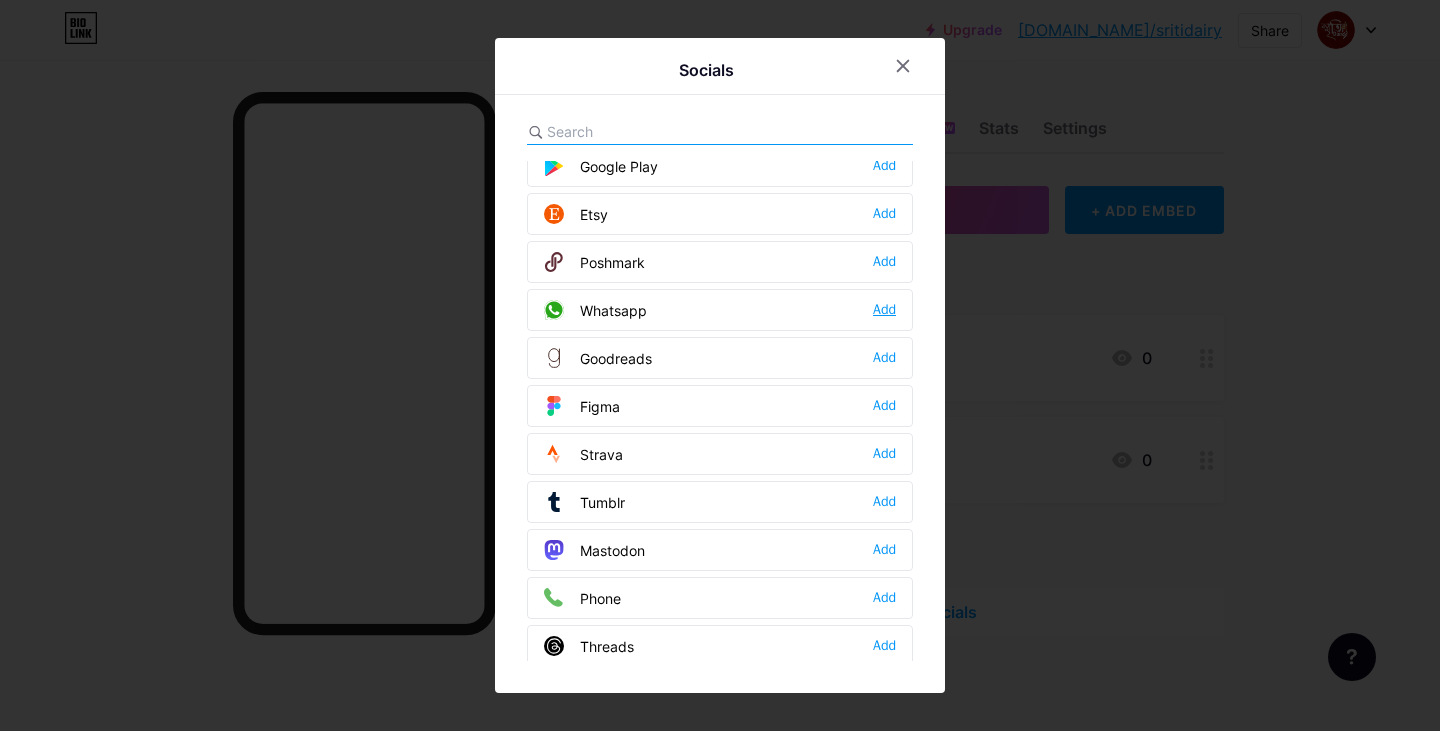 click on "Add" at bounding box center [884, 310] 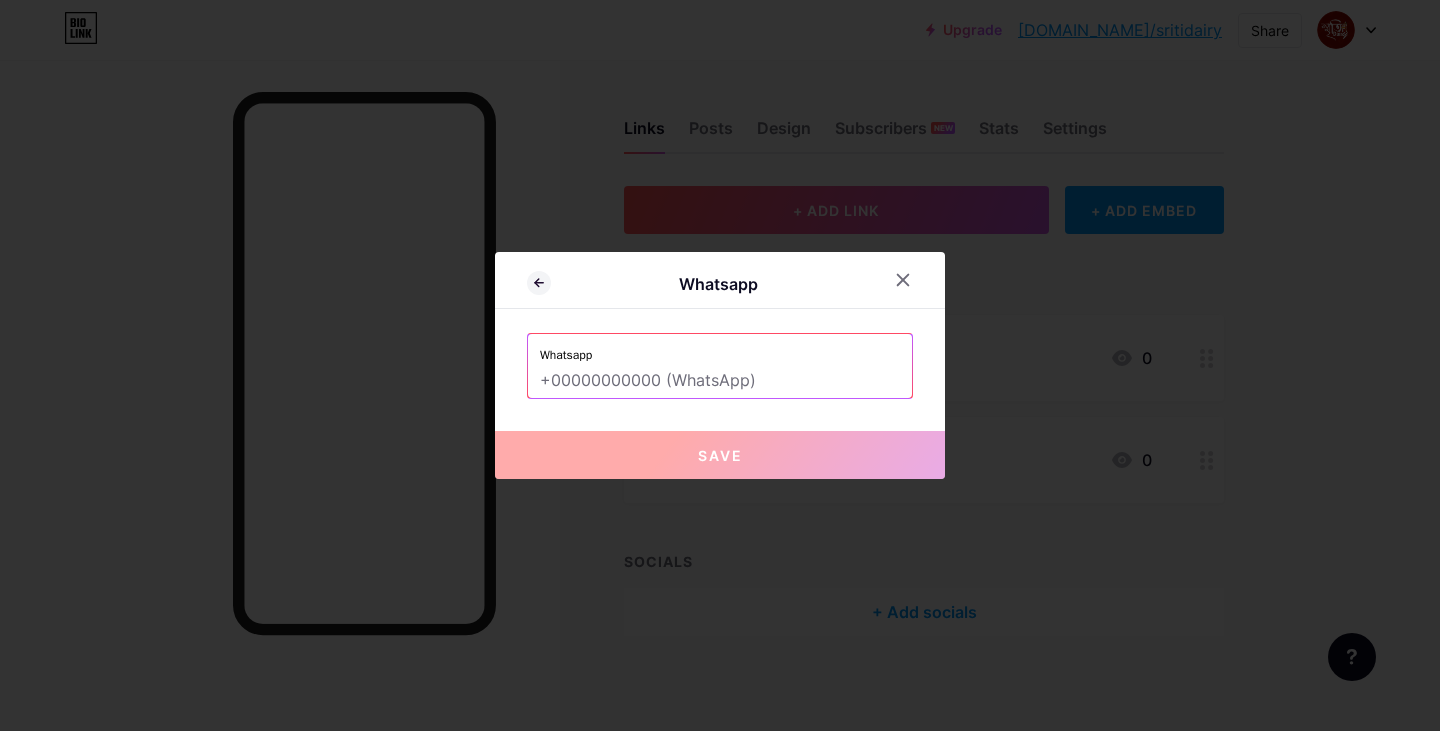 click on "Whatsapp" at bounding box center (720, 349) 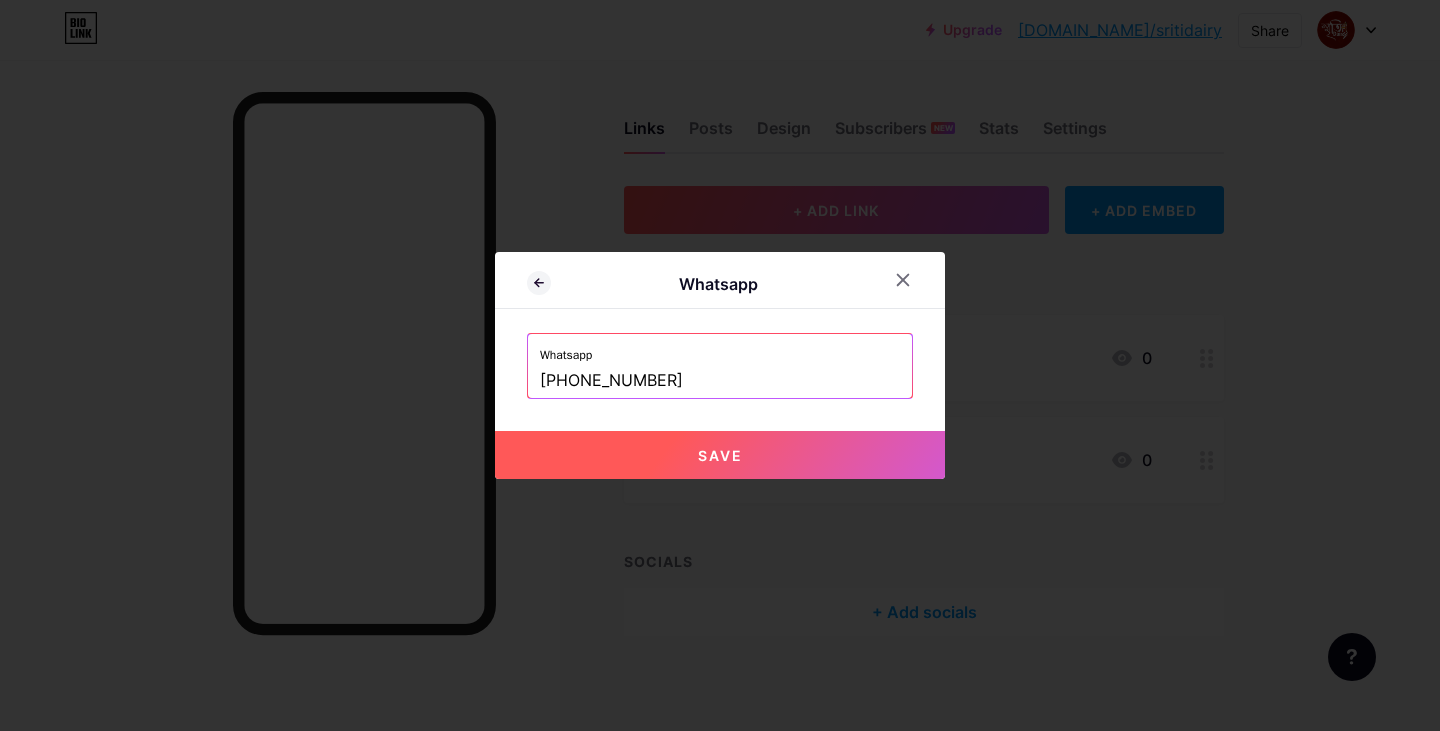click on "Save" at bounding box center [720, 455] 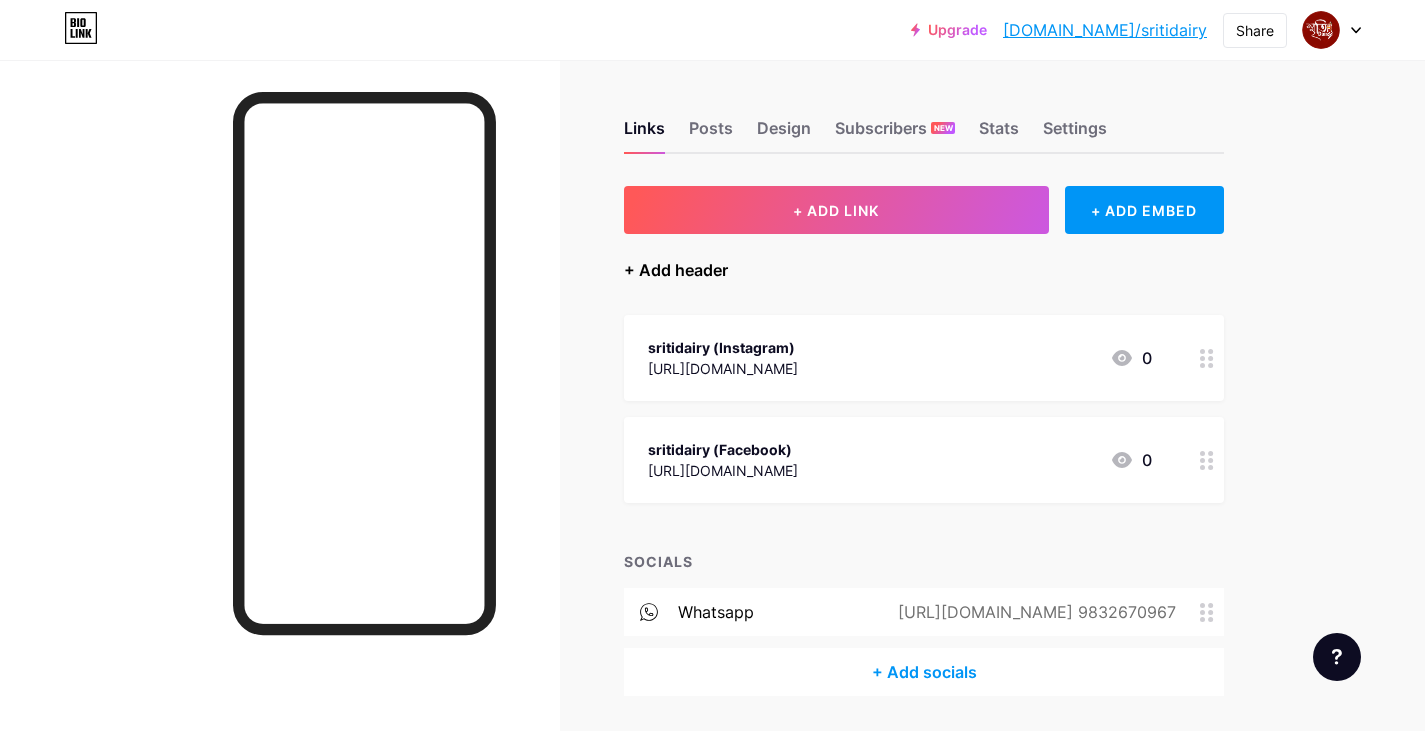 click on "+ Add header" at bounding box center [676, 270] 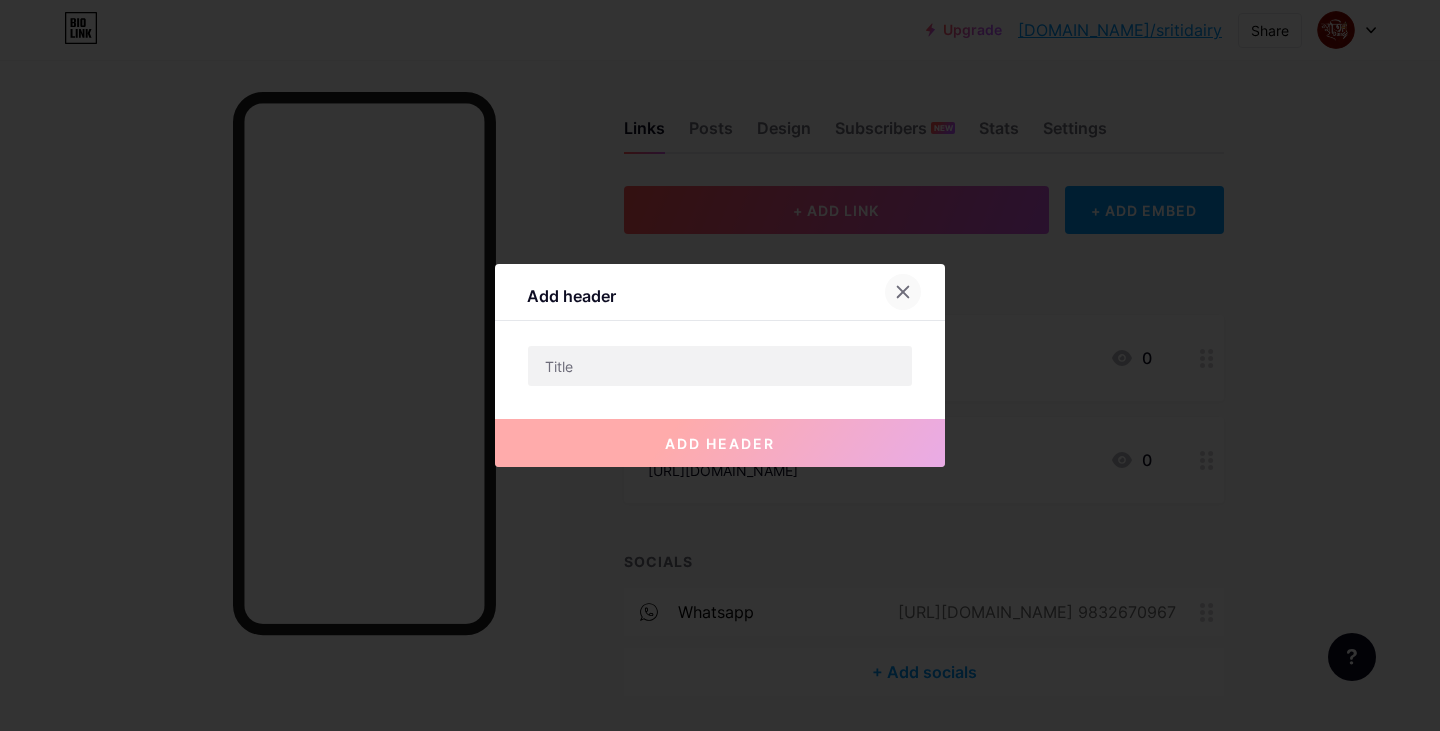 click at bounding box center (903, 292) 